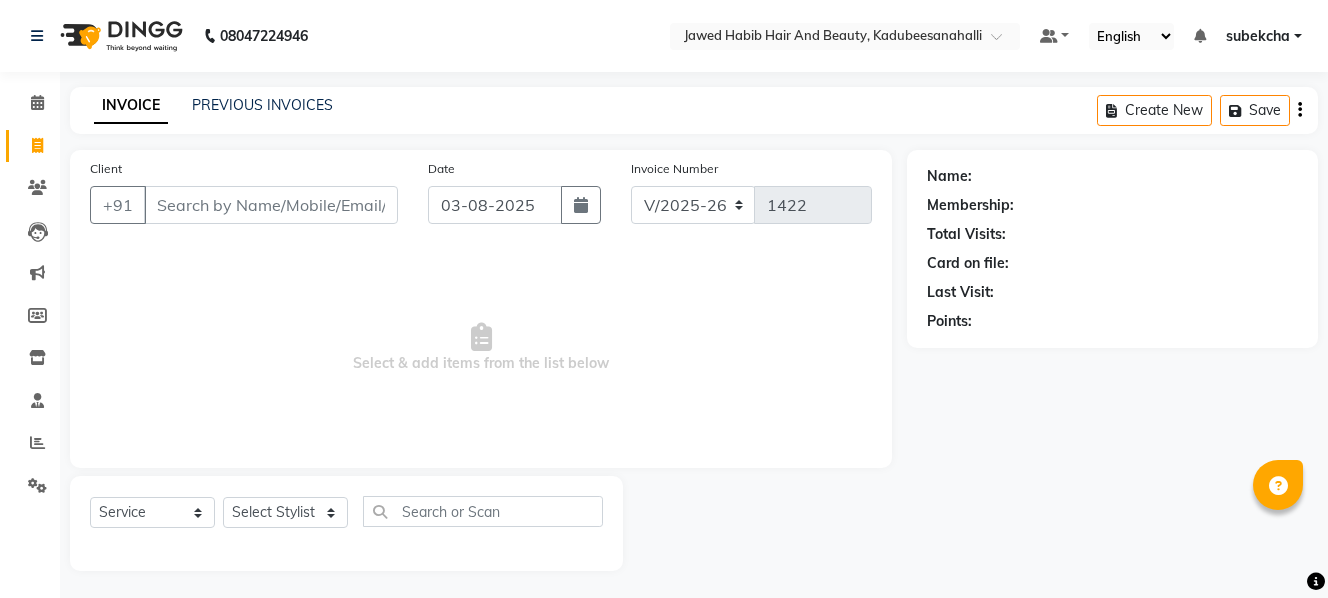 select on "7013" 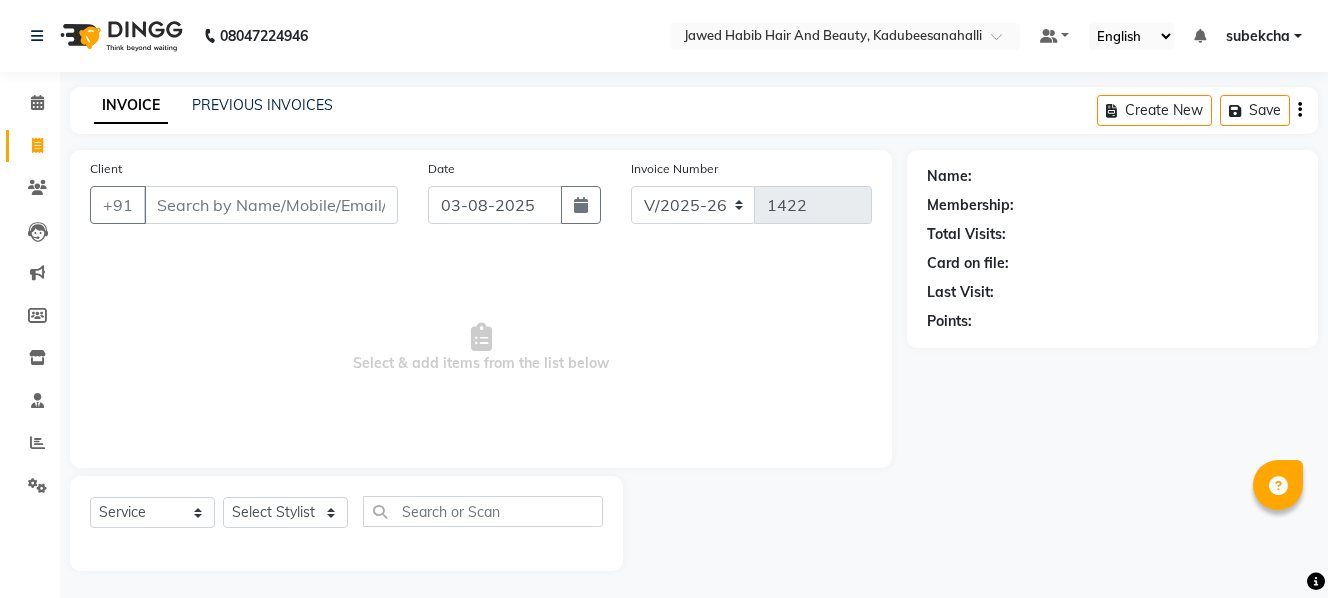 select on "service" 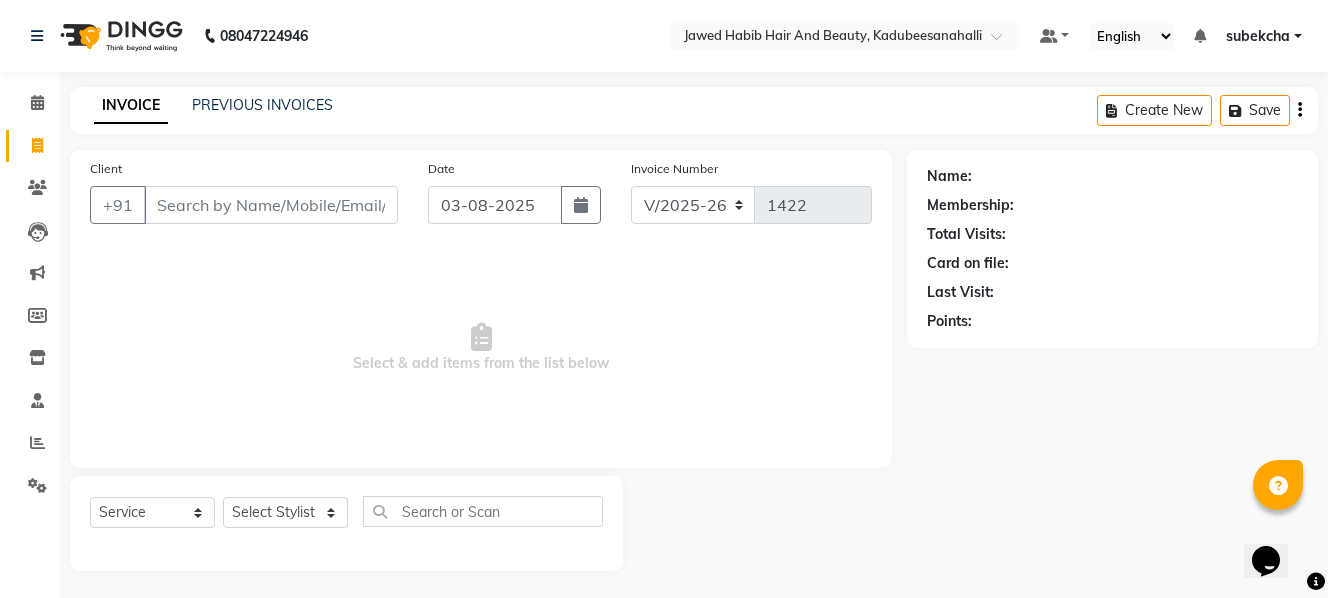 scroll, scrollTop: 3, scrollLeft: 0, axis: vertical 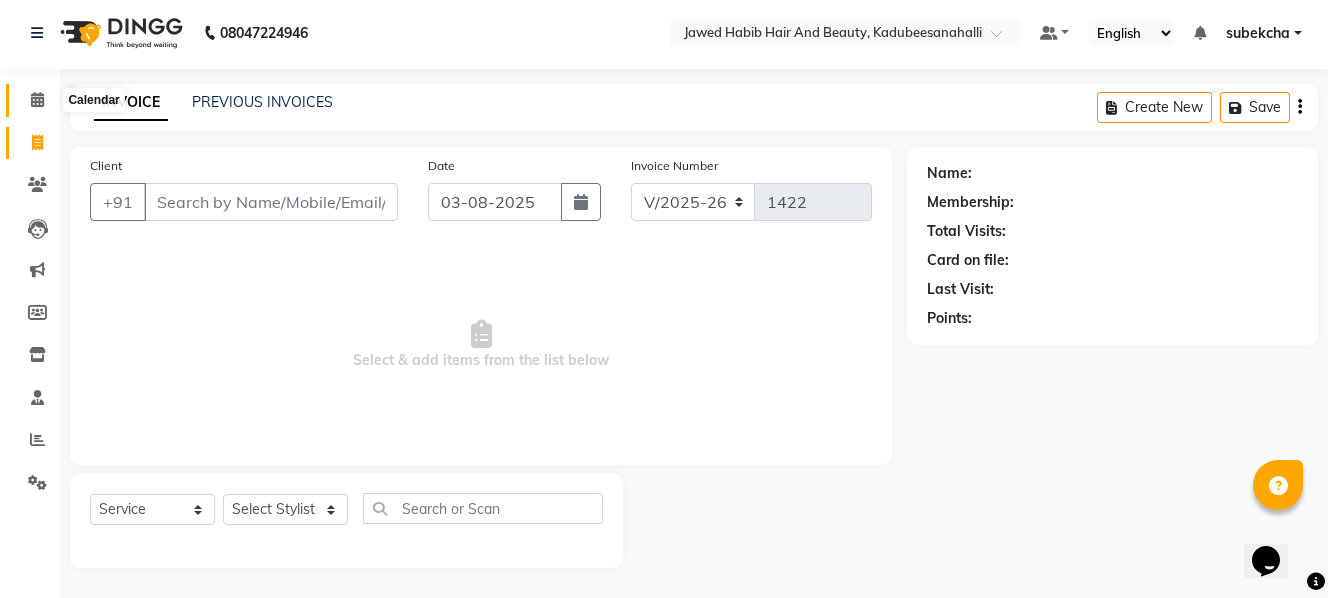 click 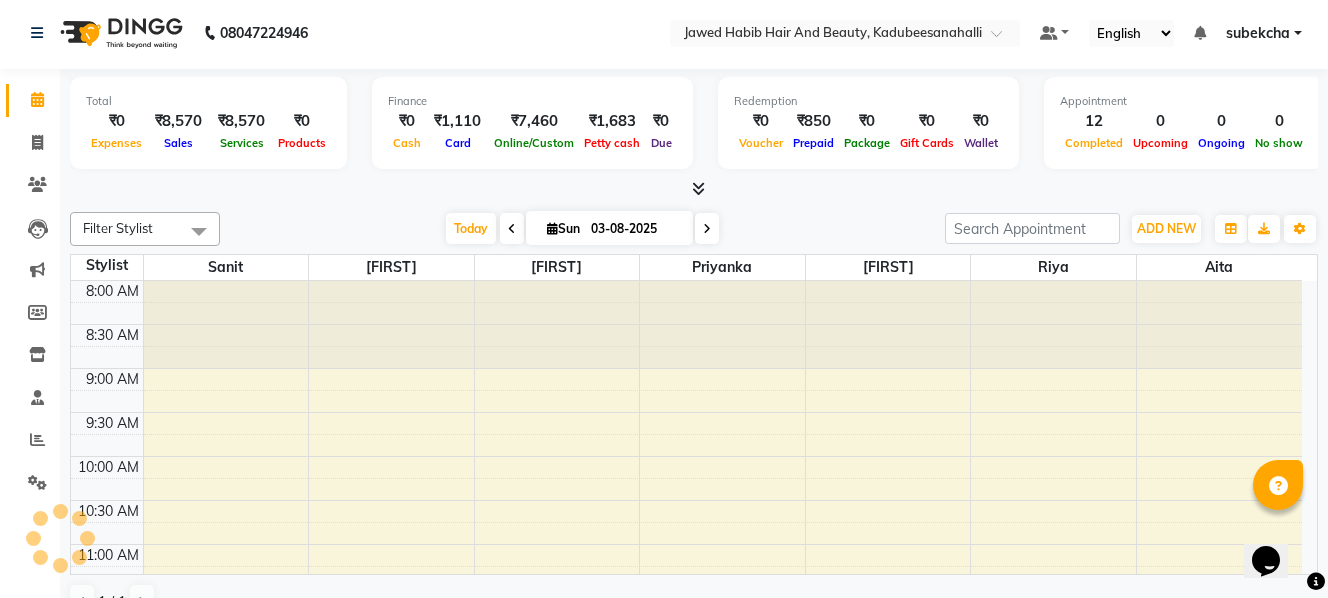 scroll, scrollTop: 0, scrollLeft: 0, axis: both 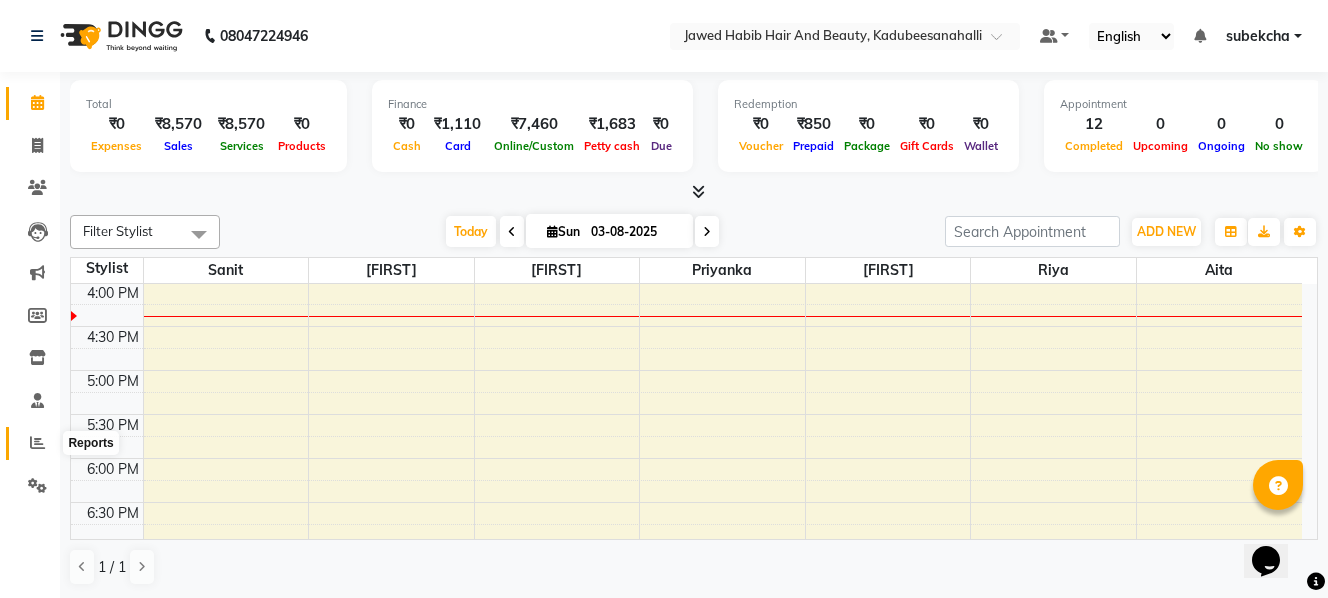 click 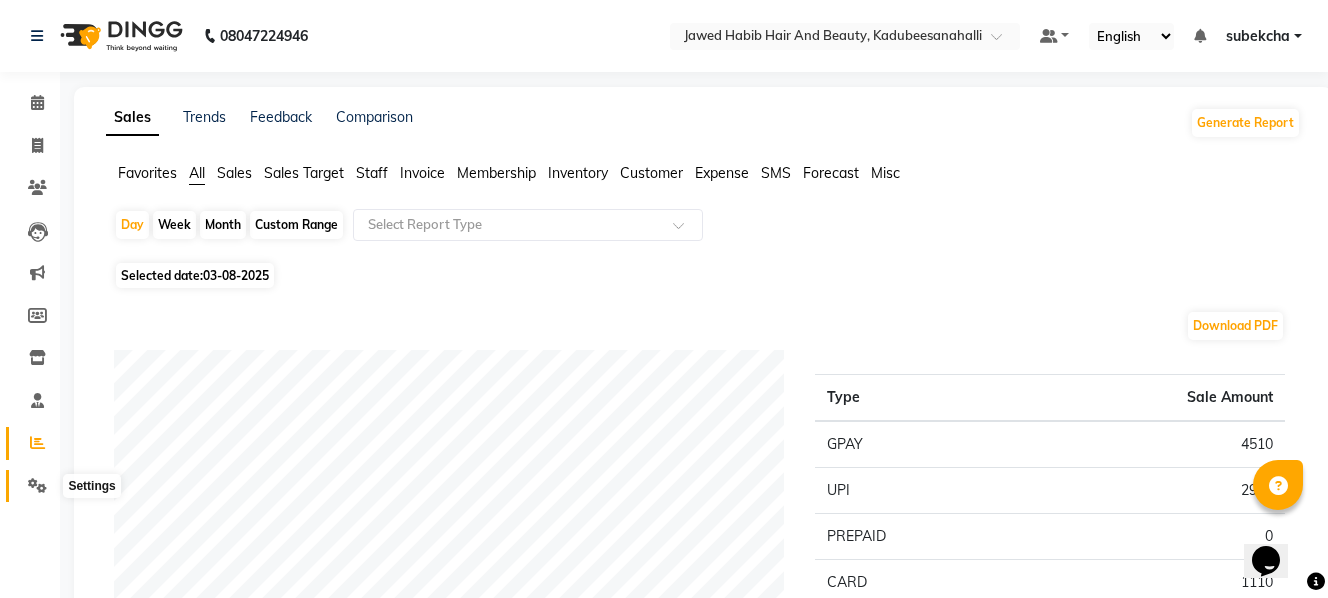 click 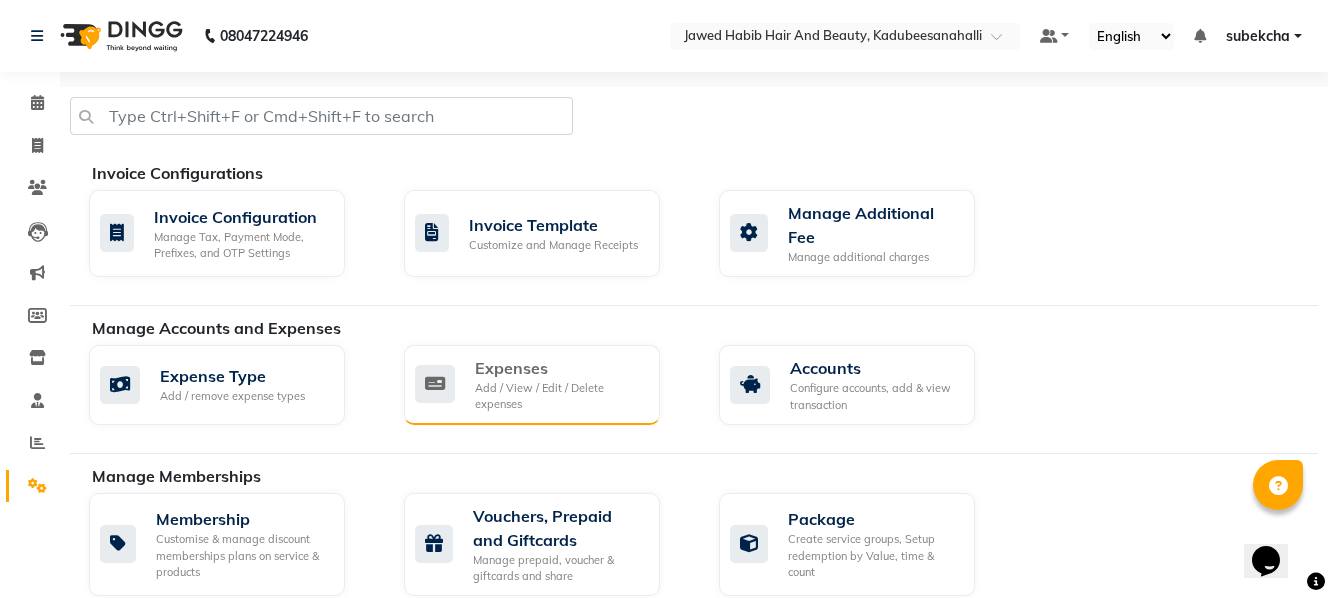 click on "Expenses" 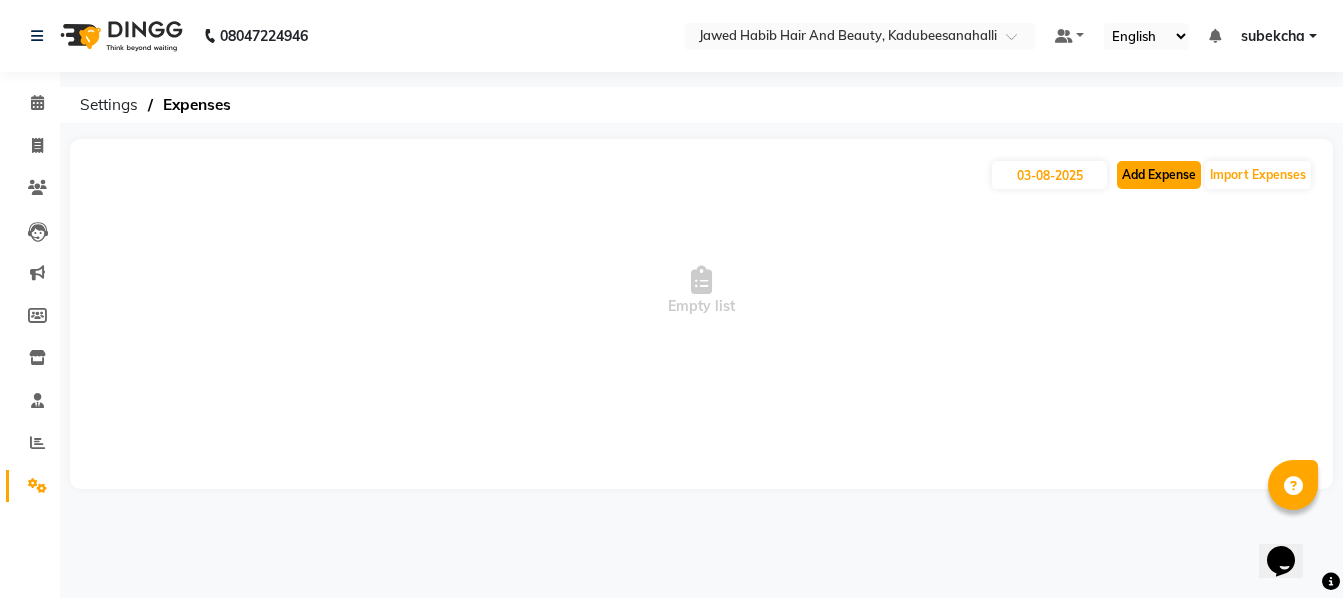 click on "Add Expense" 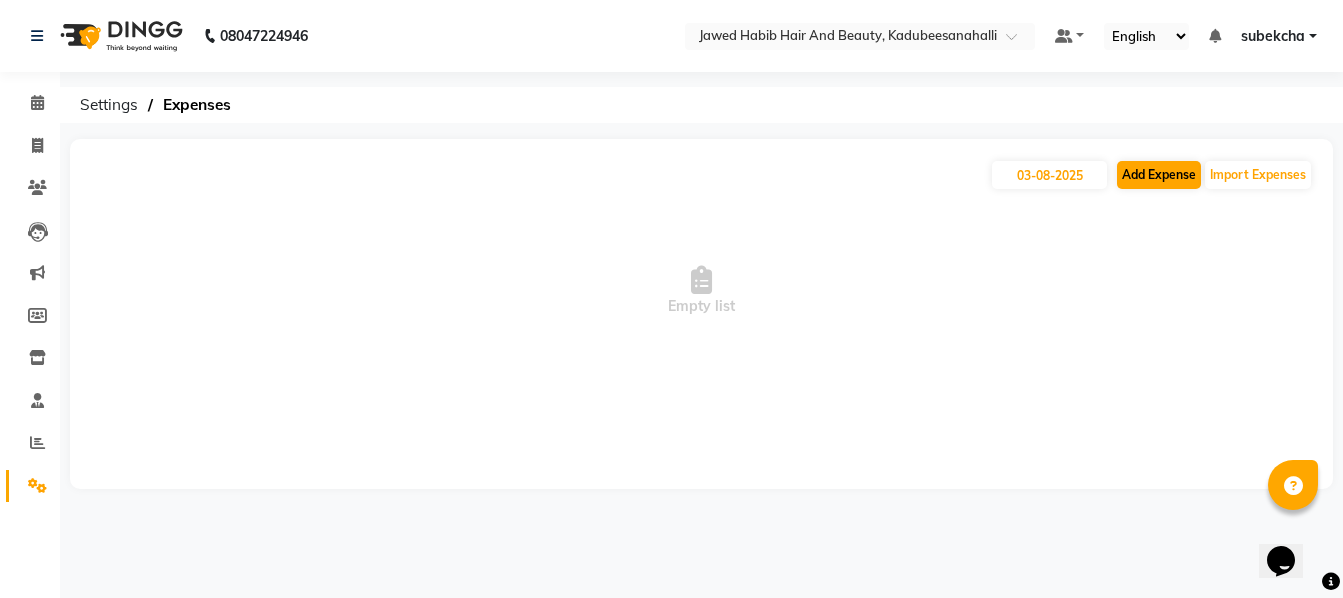 select on "1" 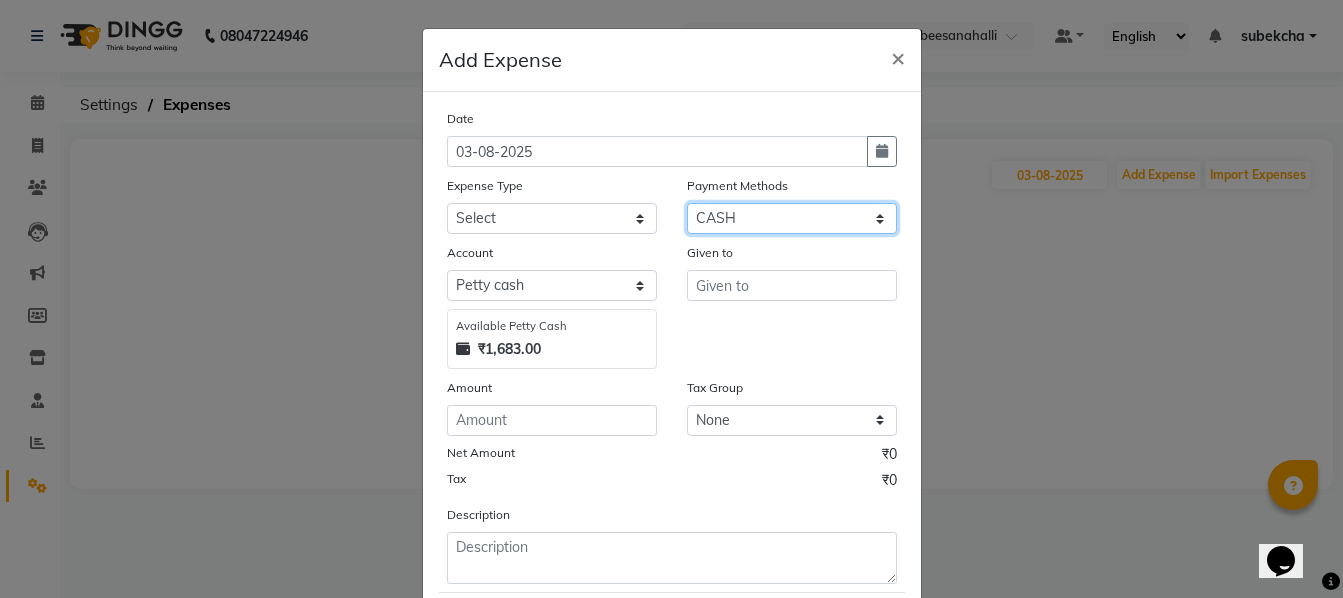 click on "Select Master Card Prepaid UPI Other Cards Credit Card CARD Debit Card GPay CASH Voucher NearBuy PhonePe Gift Card Complimentary Package" 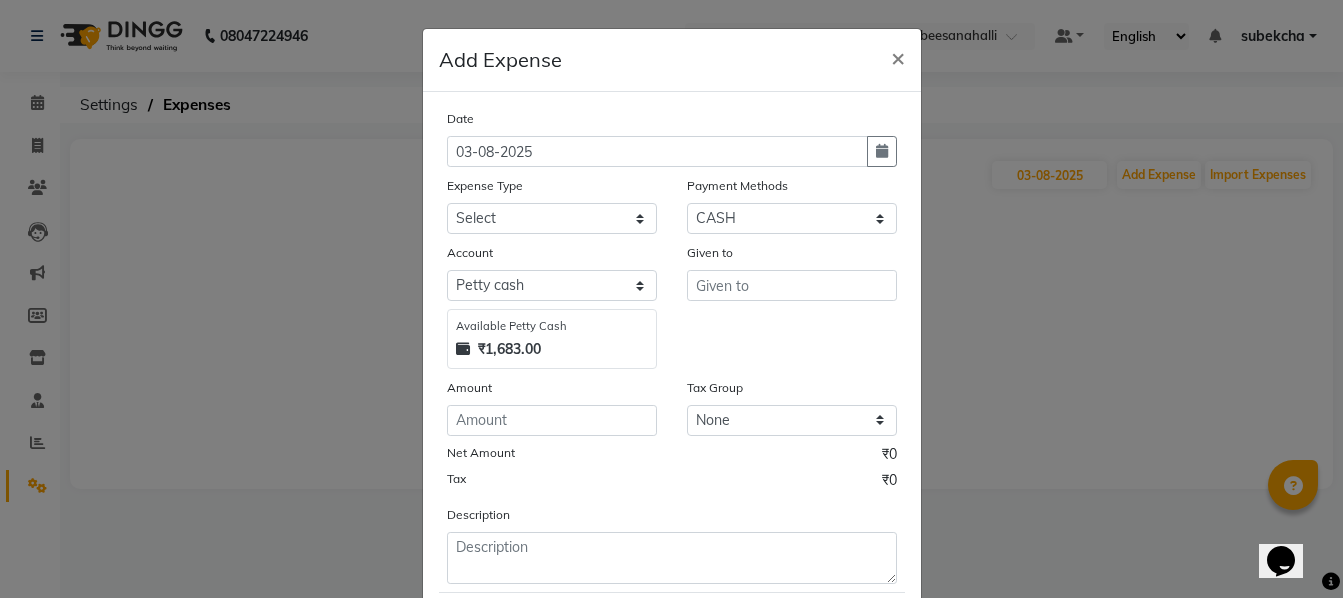 scroll, scrollTop: 3, scrollLeft: 0, axis: vertical 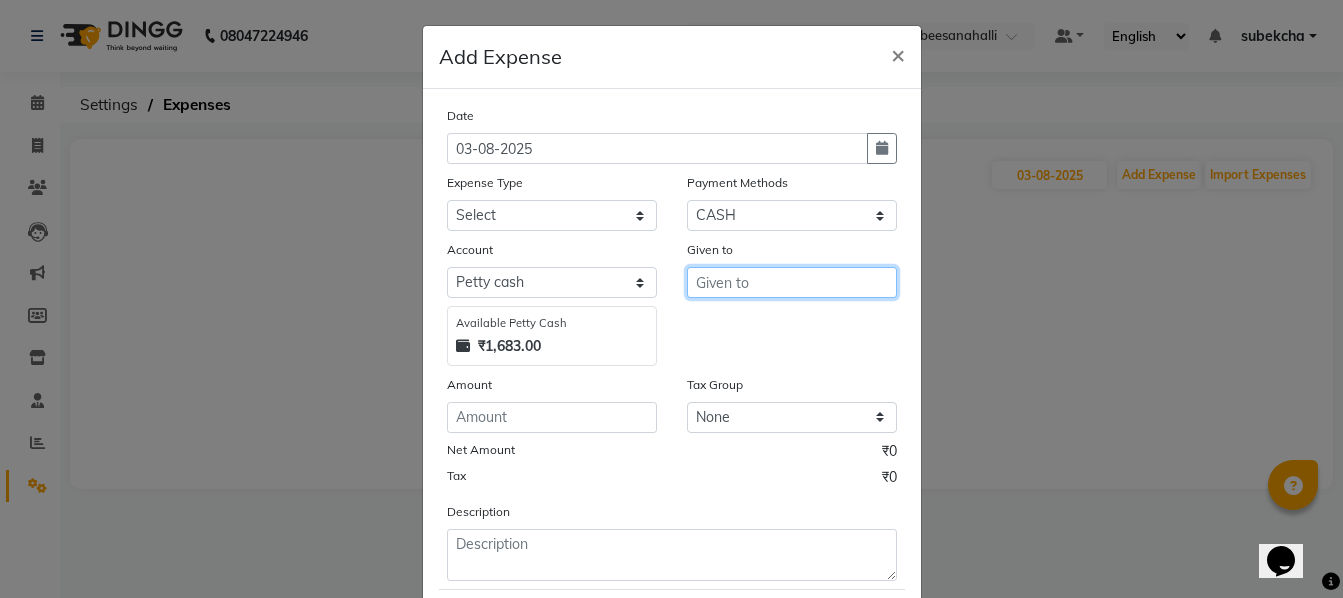 click at bounding box center (792, 282) 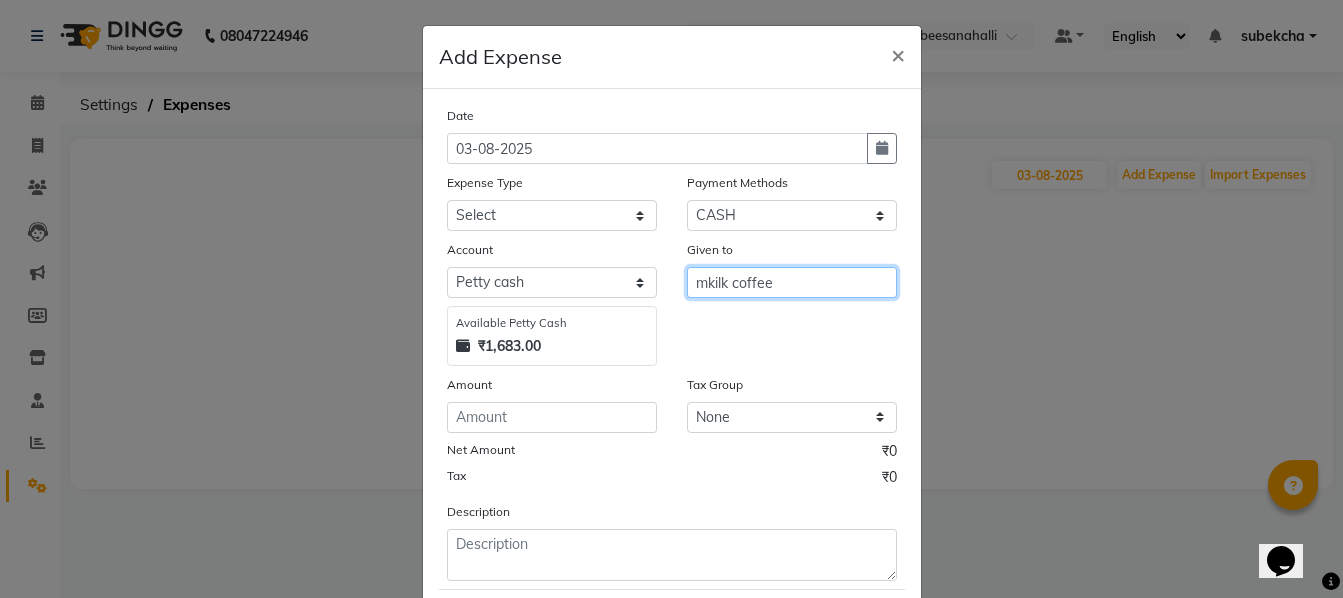 type on "mkilk coffee" 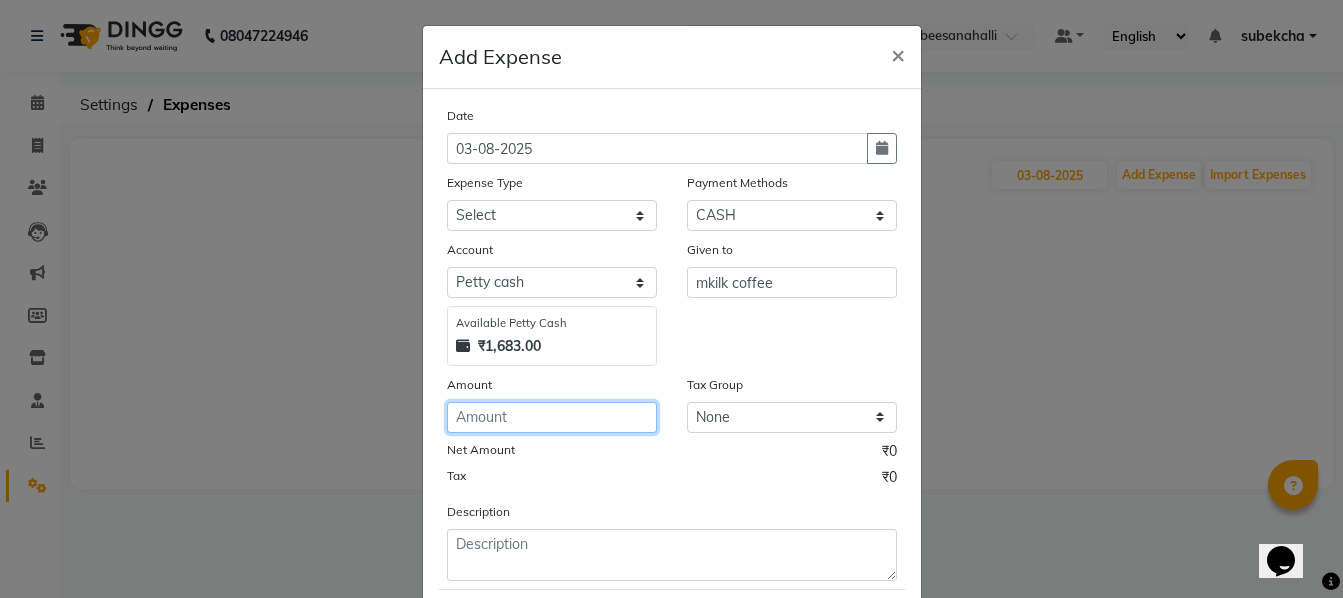 click 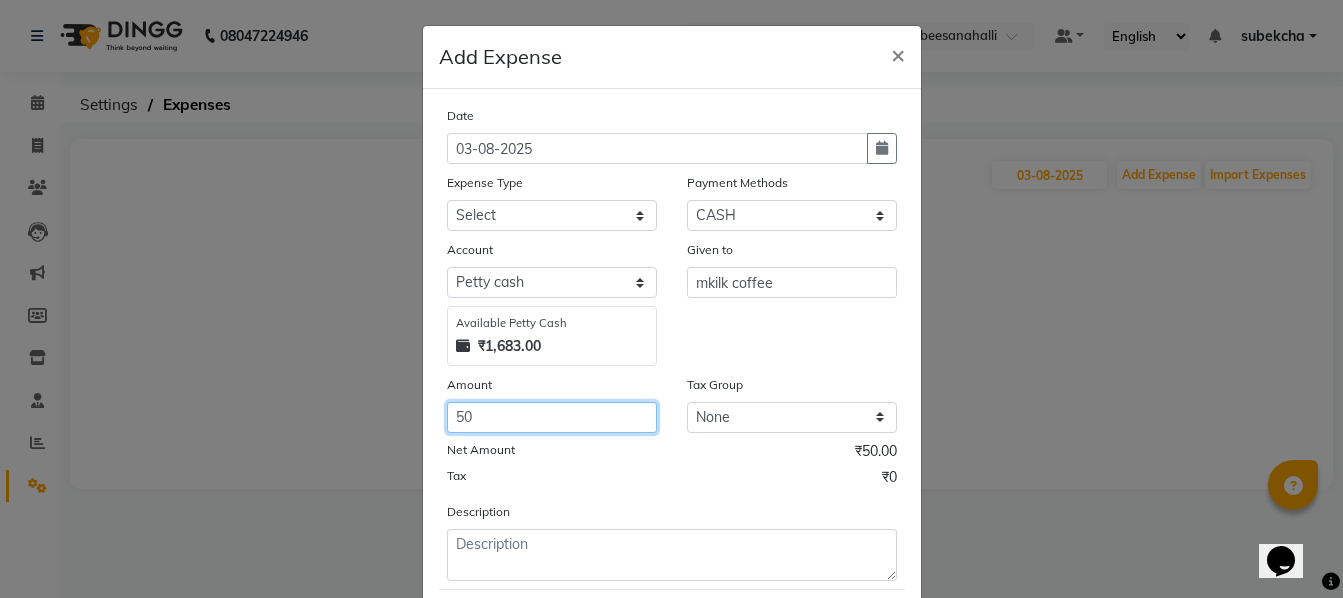 type on "50" 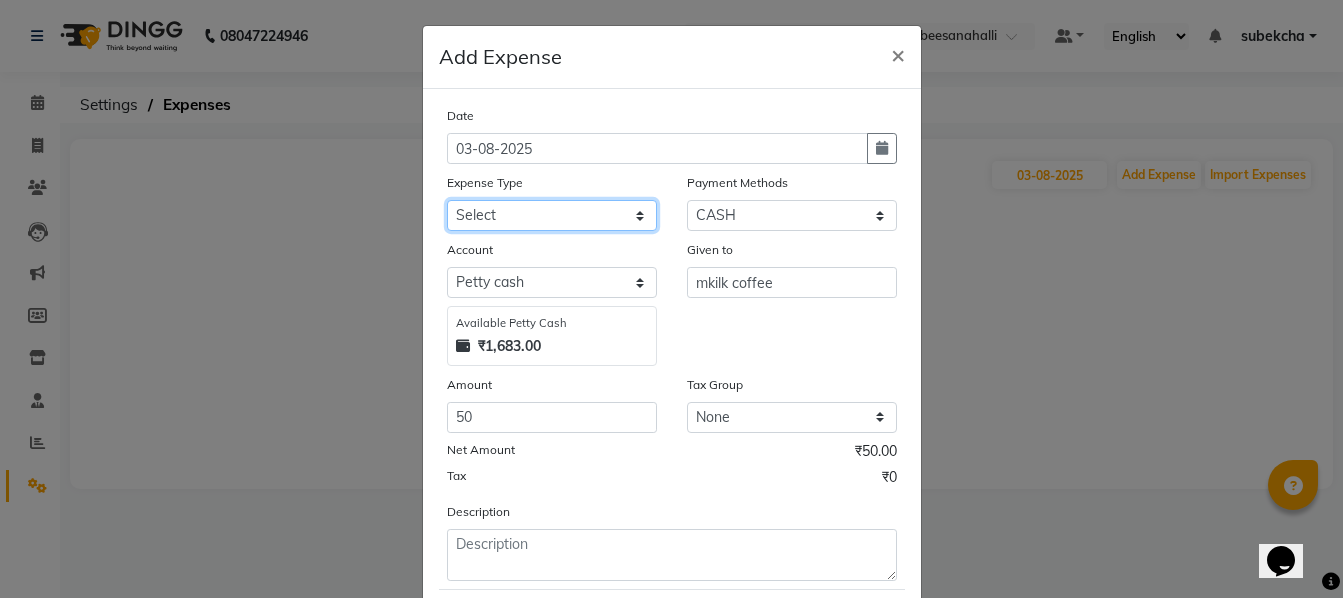 click on "Select Advance Salary Bank charges Car maintenance  Cash transfer to bank Cash transfer to hub Client Snacks Clinical charges Equipment Fuel Govt fee Incentive Insurance International purchase Loan Repayment Maintenance Marketing Miscellaneous MRA Other Pantry Product Rent Salary Staff Snacks Tax Tea & Refreshment Utilities Water" 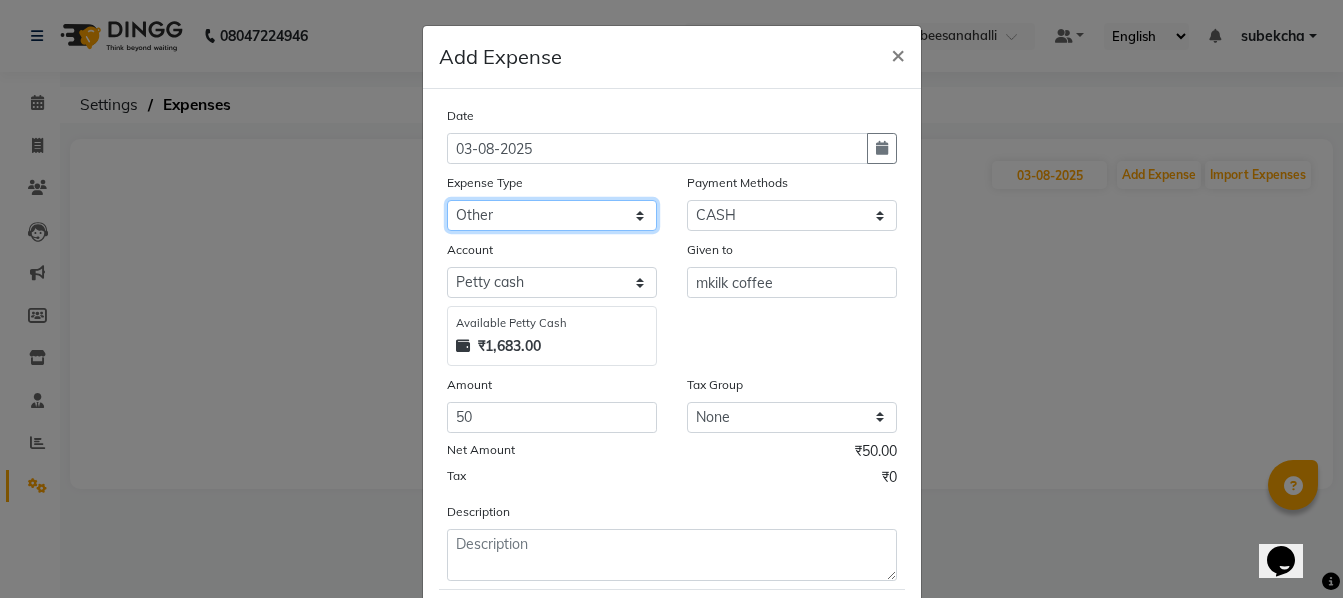 click on "Select Advance Salary Bank charges Car maintenance  Cash transfer to bank Cash transfer to hub Client Snacks Clinical charges Equipment Fuel Govt fee Incentive Insurance International purchase Loan Repayment Maintenance Marketing Miscellaneous MRA Other Pantry Product Rent Salary Staff Snacks Tax Tea & Refreshment Utilities Water" 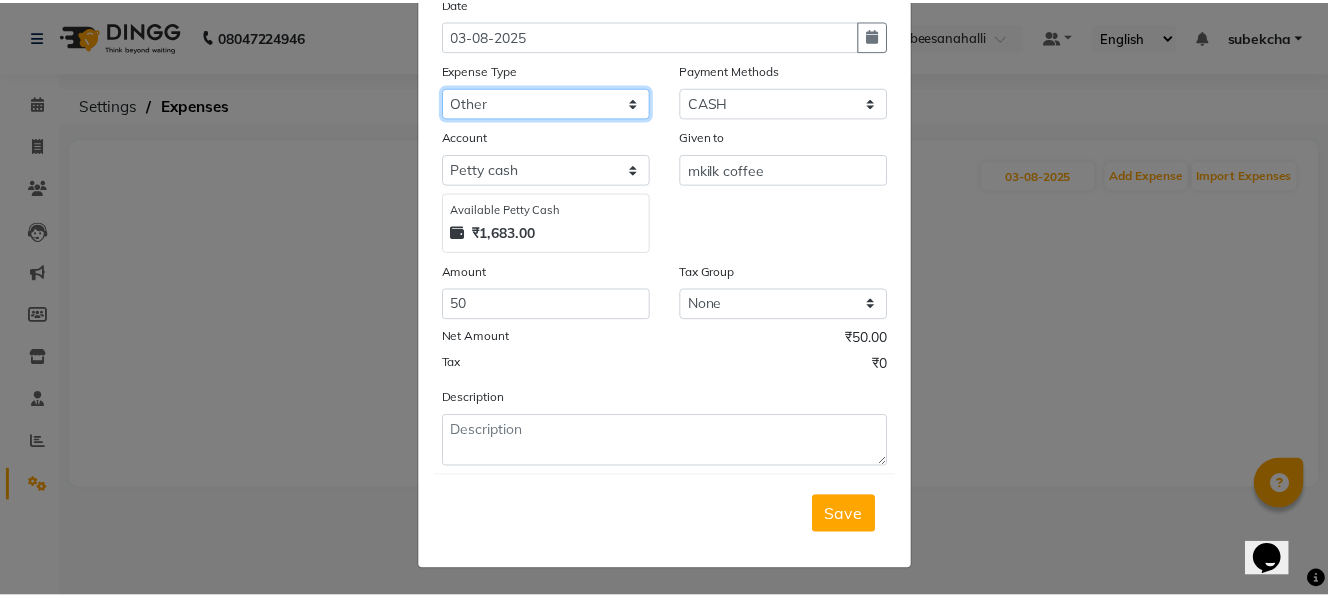 scroll, scrollTop: 118, scrollLeft: 0, axis: vertical 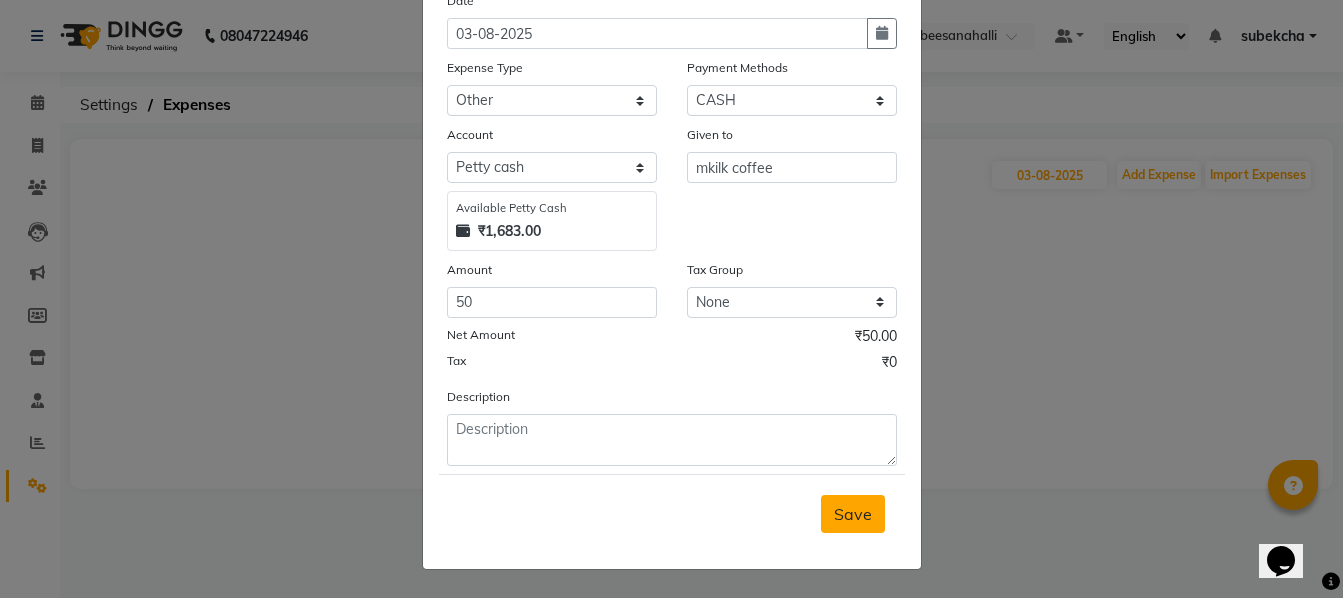 click on "Save" at bounding box center [853, 514] 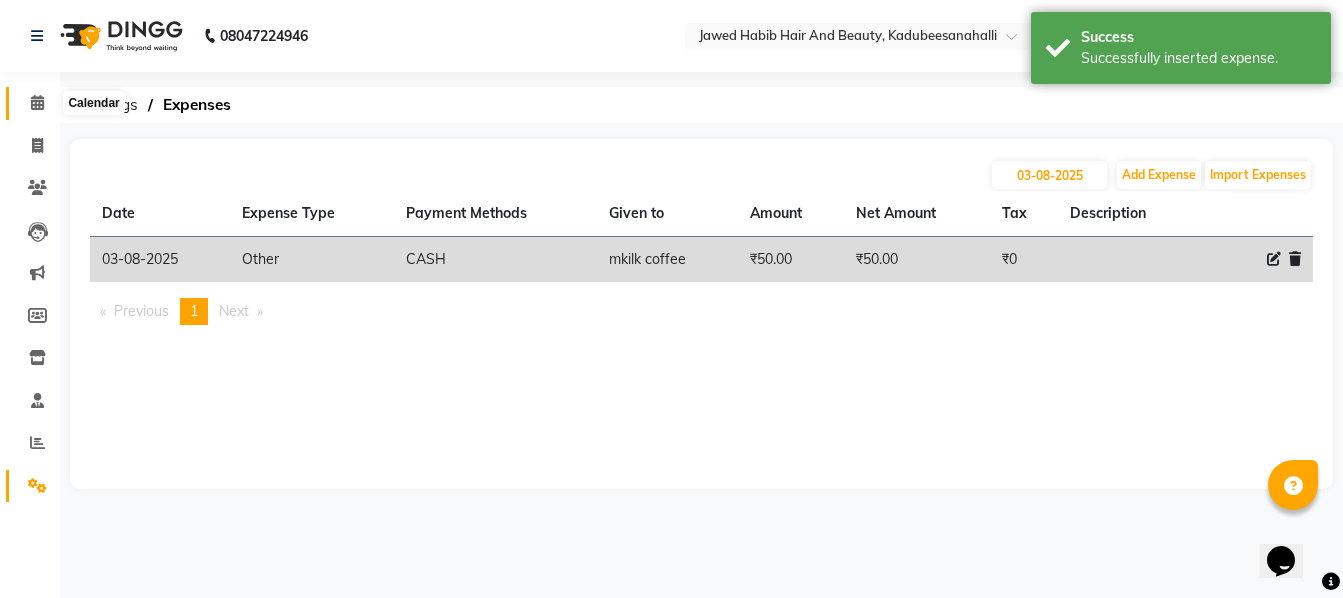 click 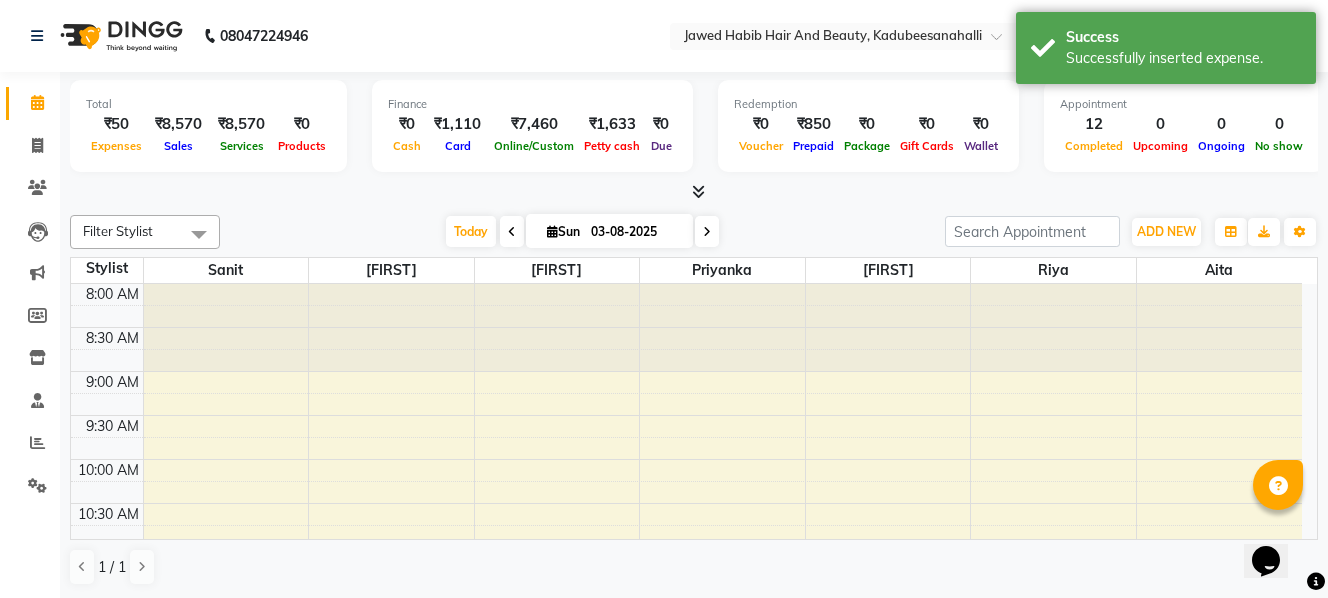 scroll, scrollTop: 705, scrollLeft: 0, axis: vertical 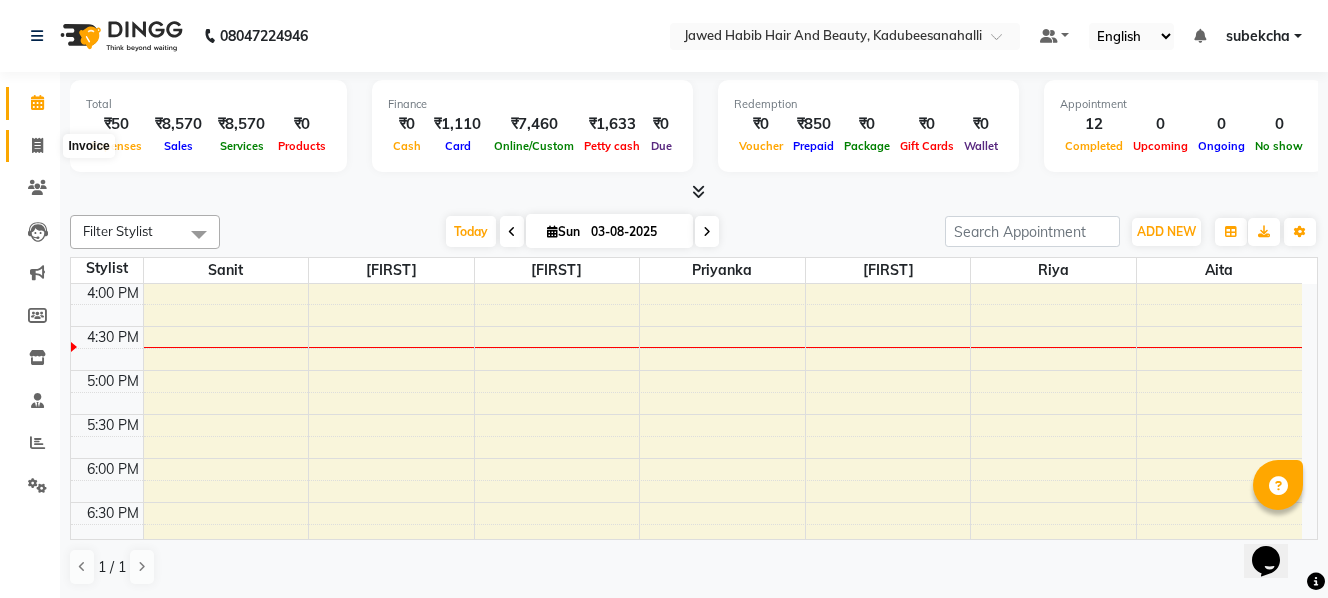 click 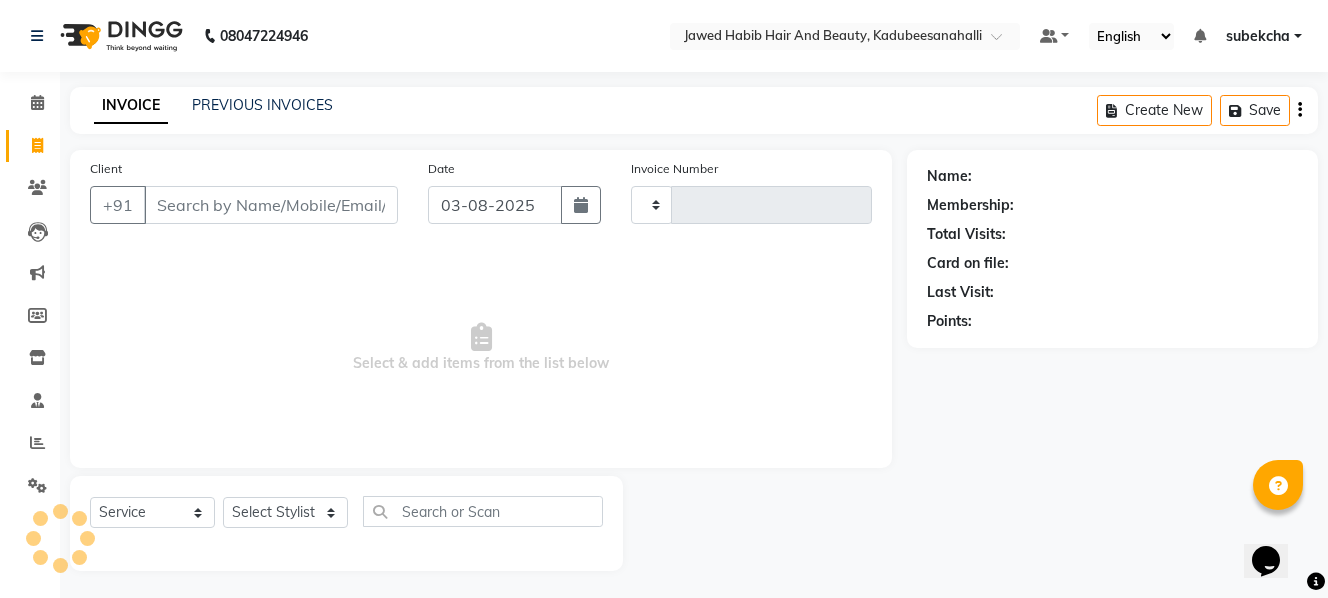 type on "1422" 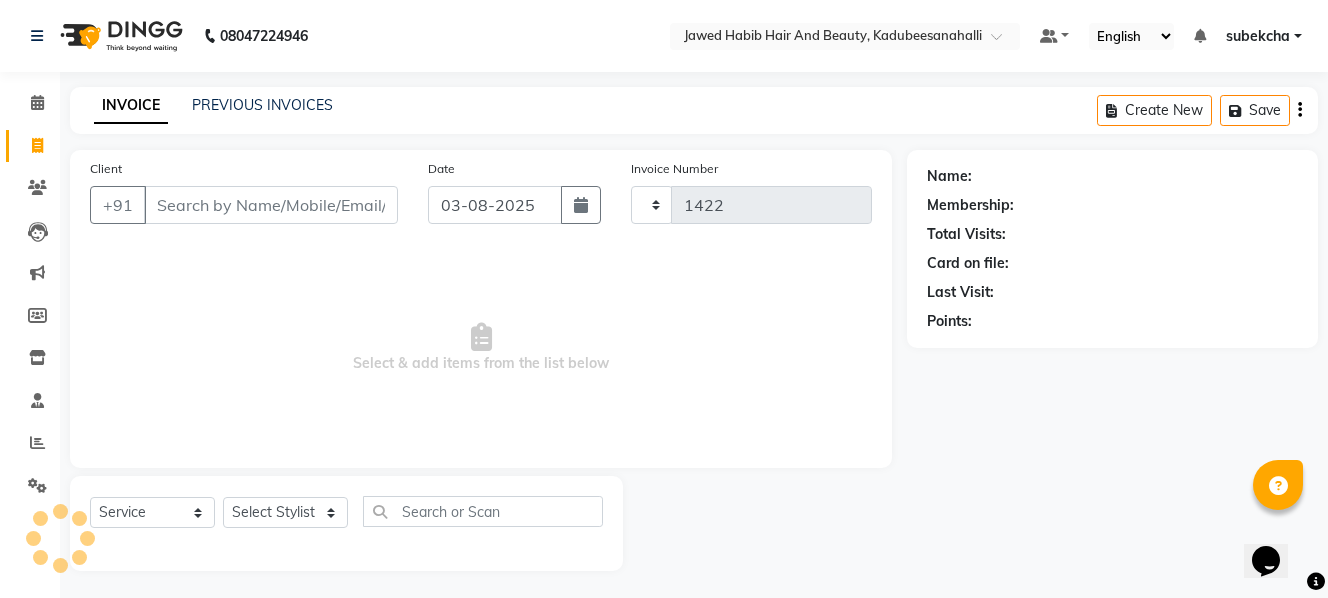 select on "7013" 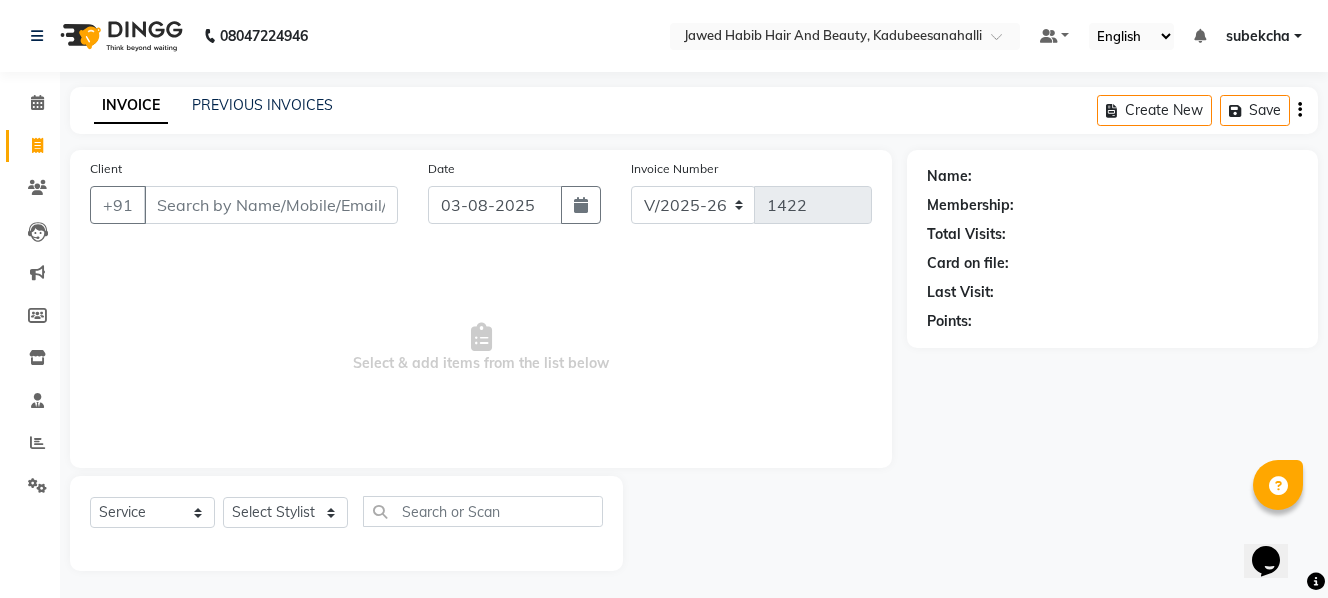 click on "Client" at bounding box center [271, 205] 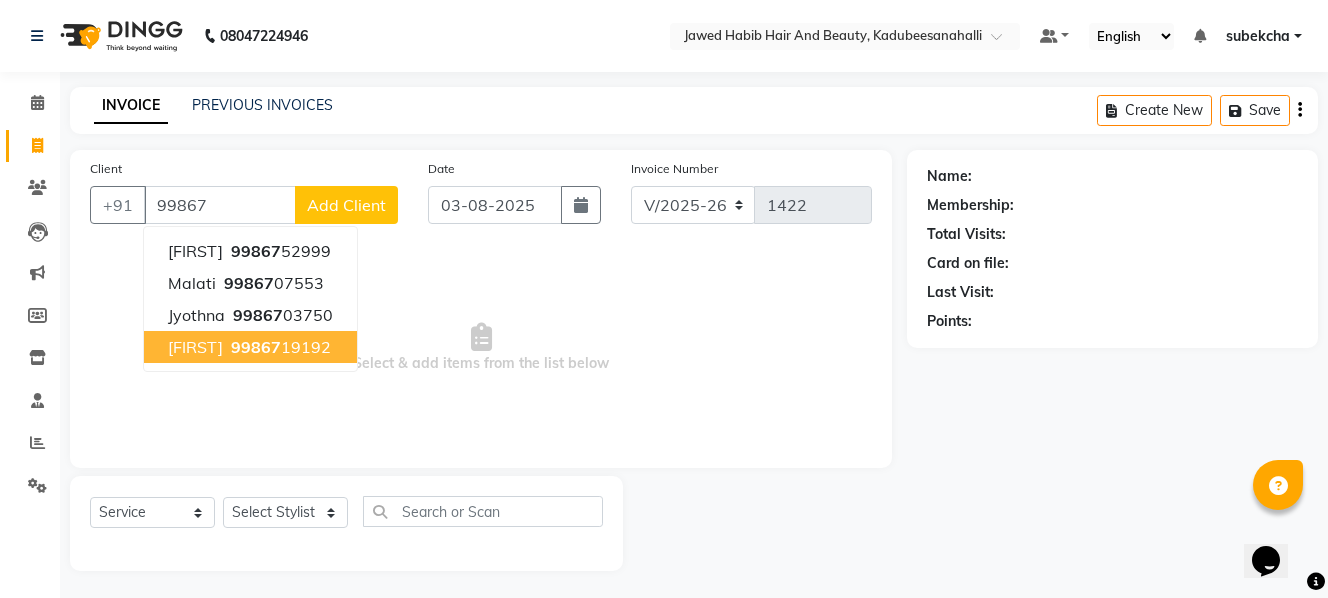 click on "[FIRST]" at bounding box center [195, 347] 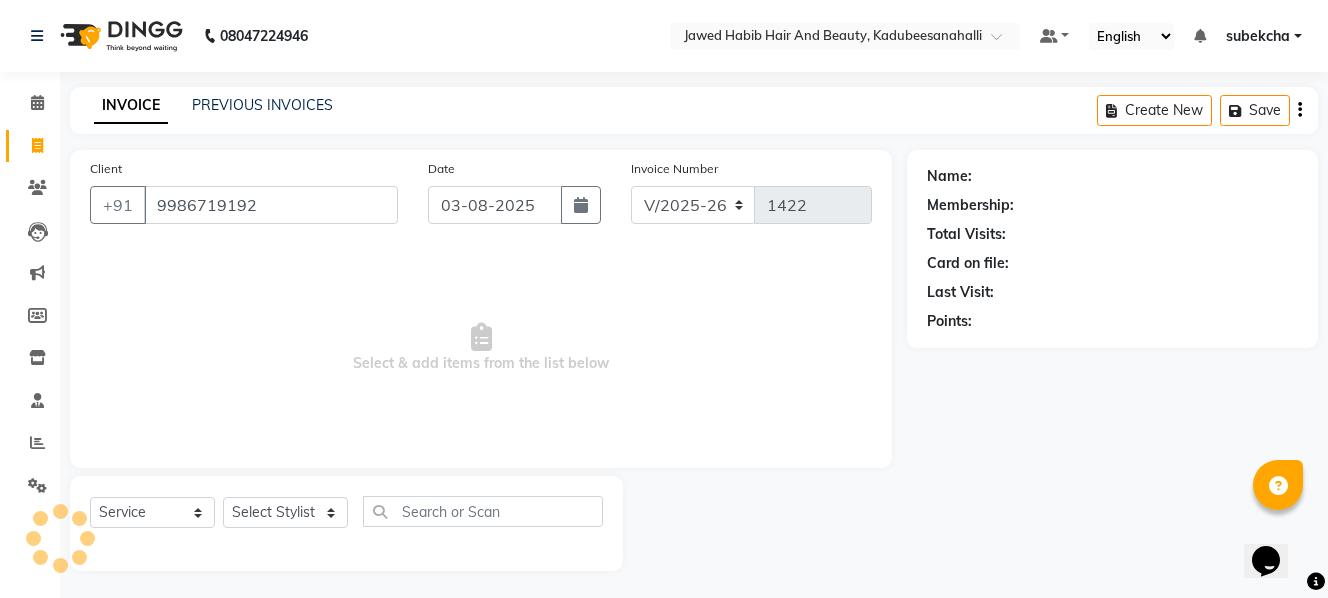 type on "9986719192" 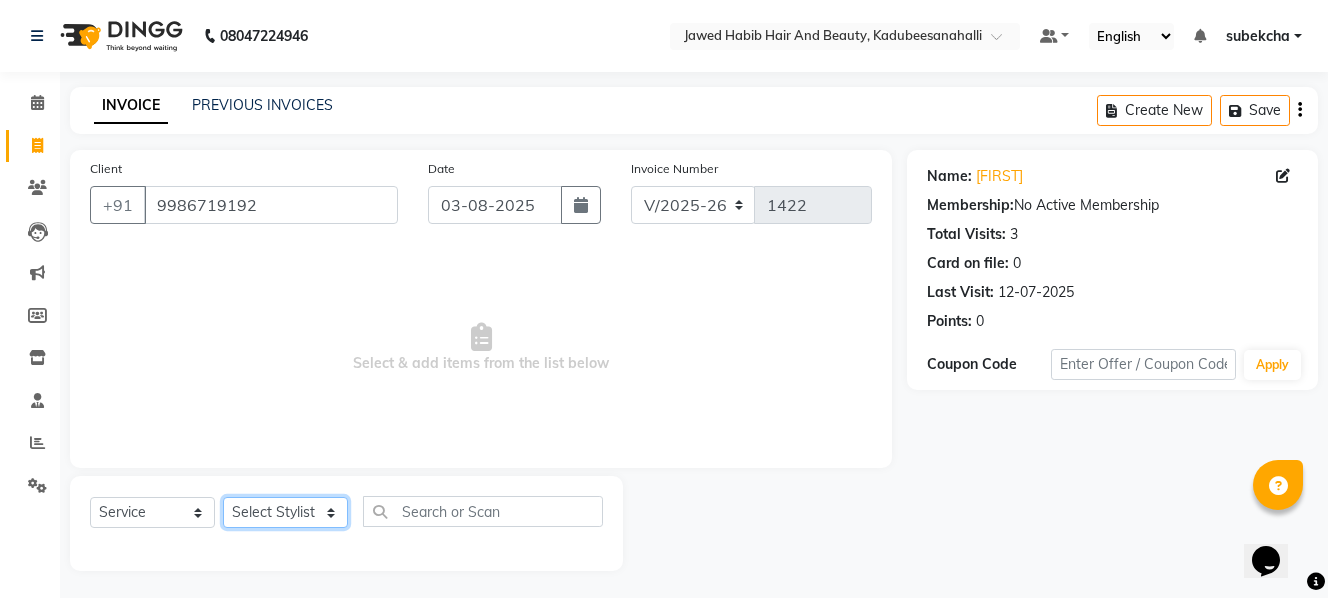 click on "Select Stylist [FIRST] [FIRST] [FIRST]  [FIRST] [FIRST] [FIRST] [FIRST] [FIRST]" 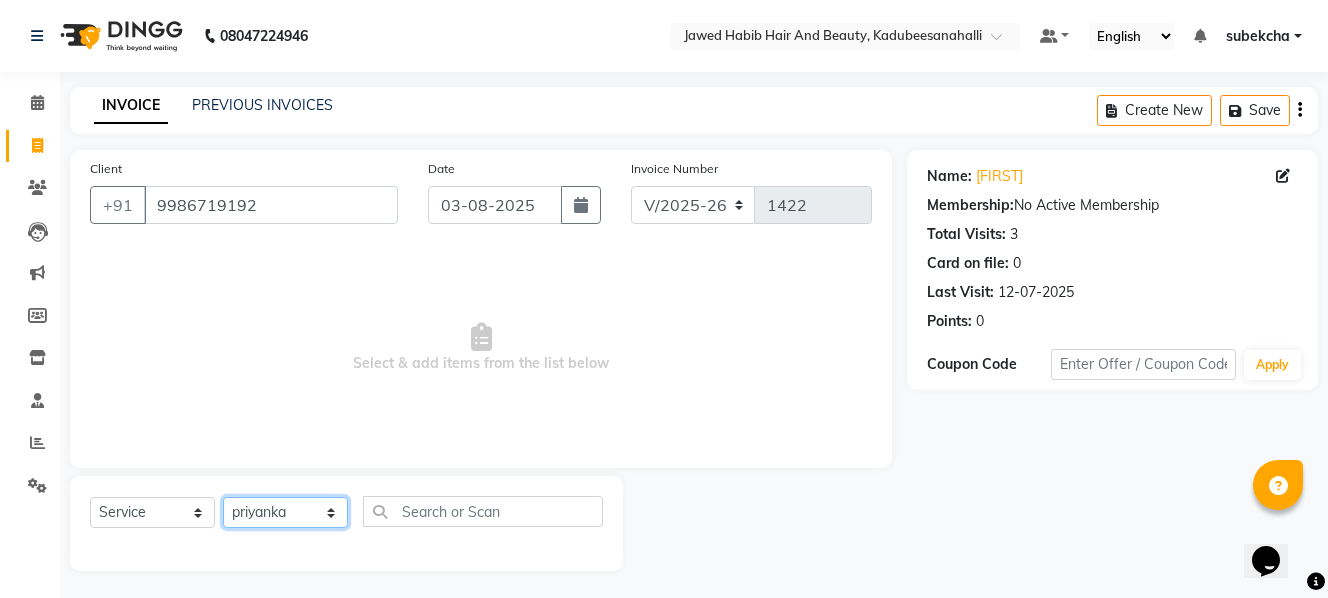 click on "Select Stylist [FIRST] [FIRST] [FIRST]  [FIRST] [FIRST] [FIRST] [FIRST] [FIRST]" 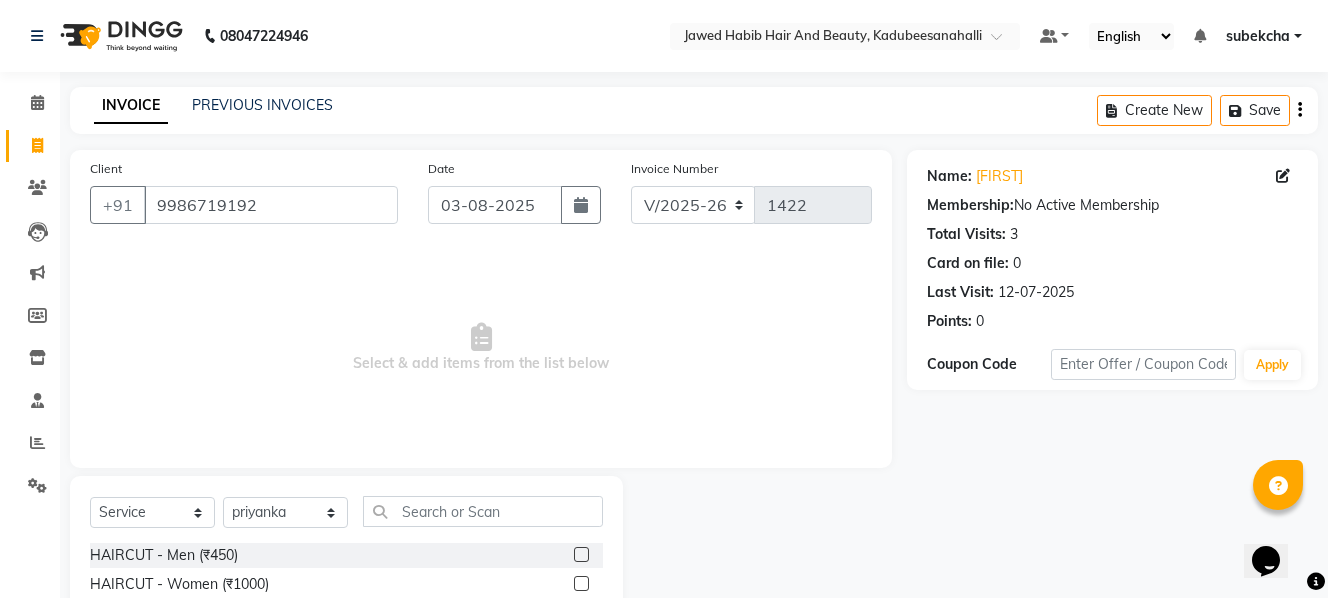 click 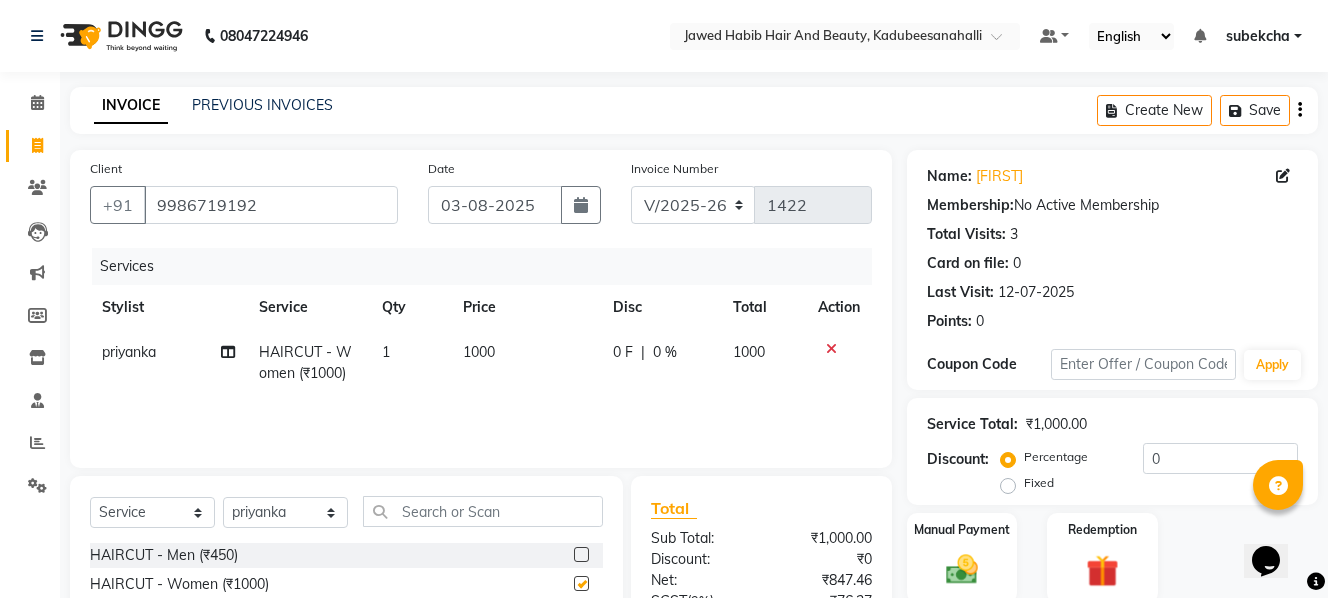 checkbox on "false" 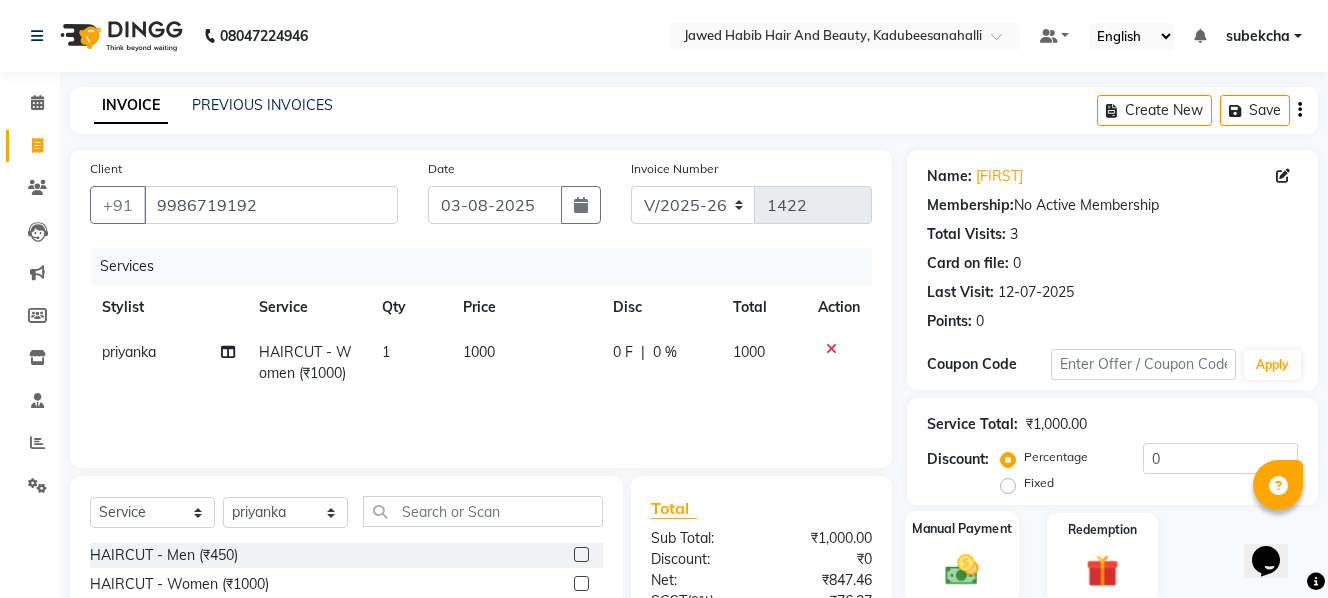 click 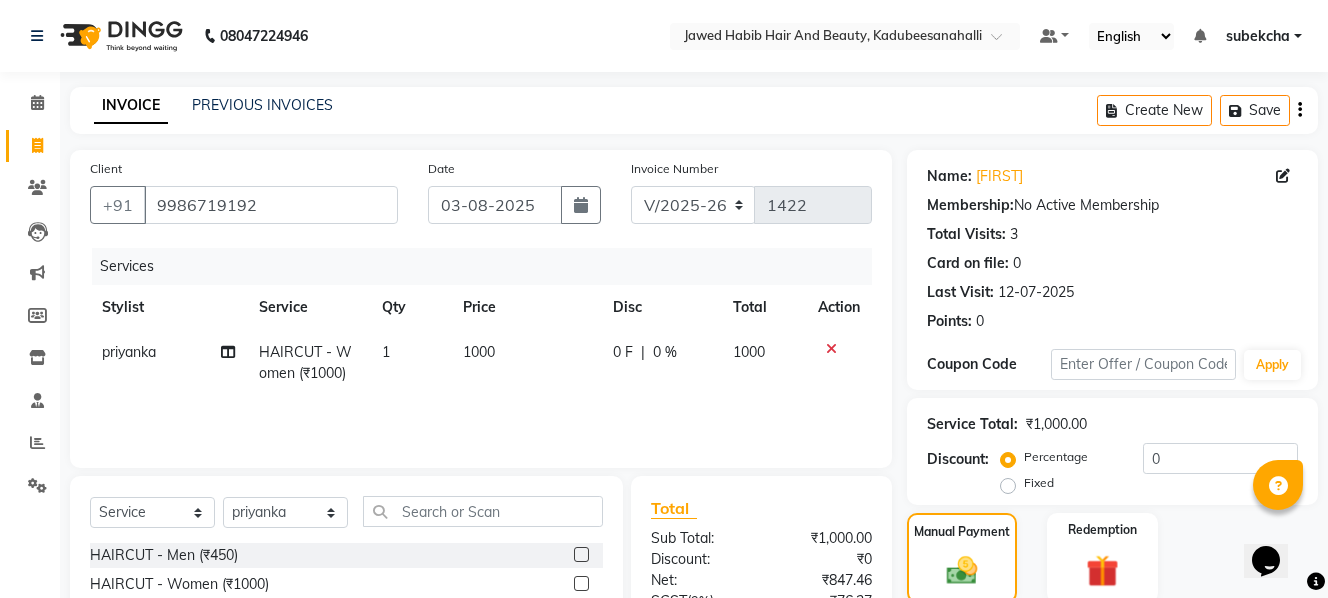 scroll, scrollTop: 200, scrollLeft: 0, axis: vertical 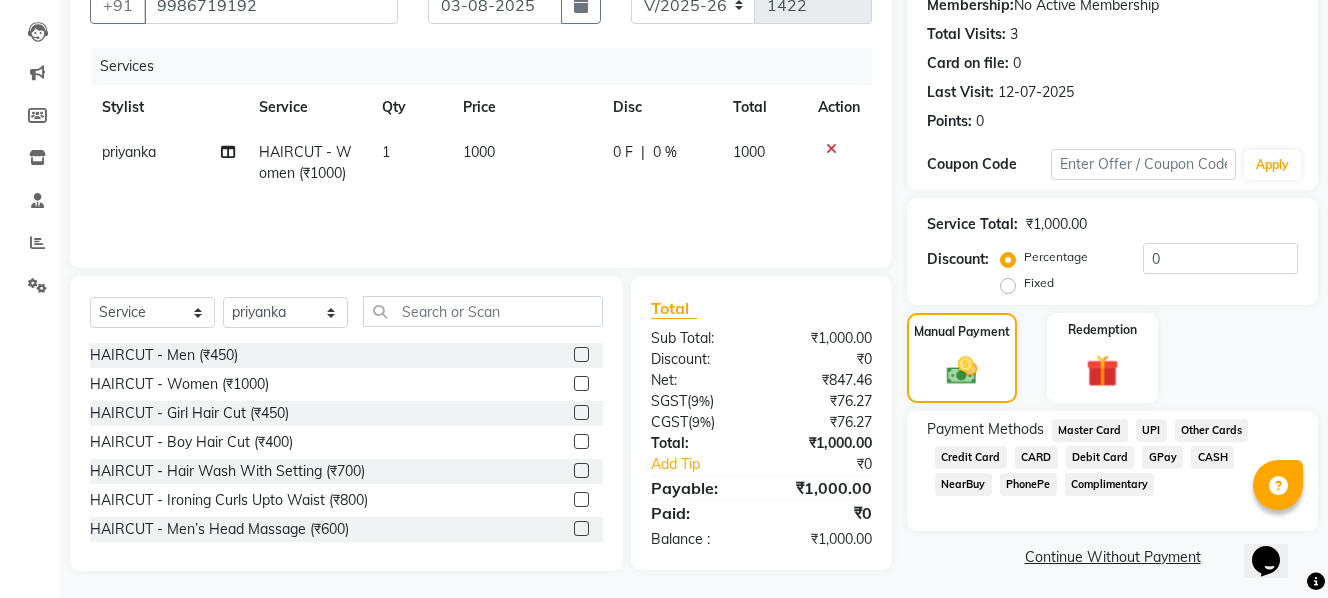 click on "CARD" 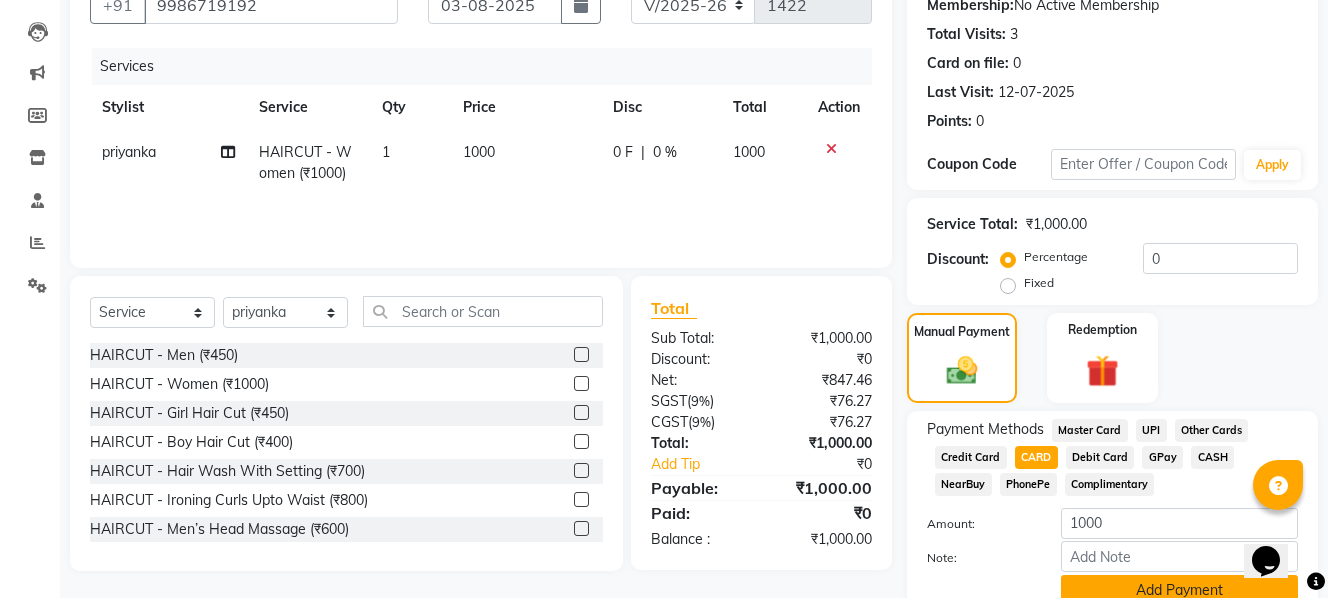click on "Add Payment" 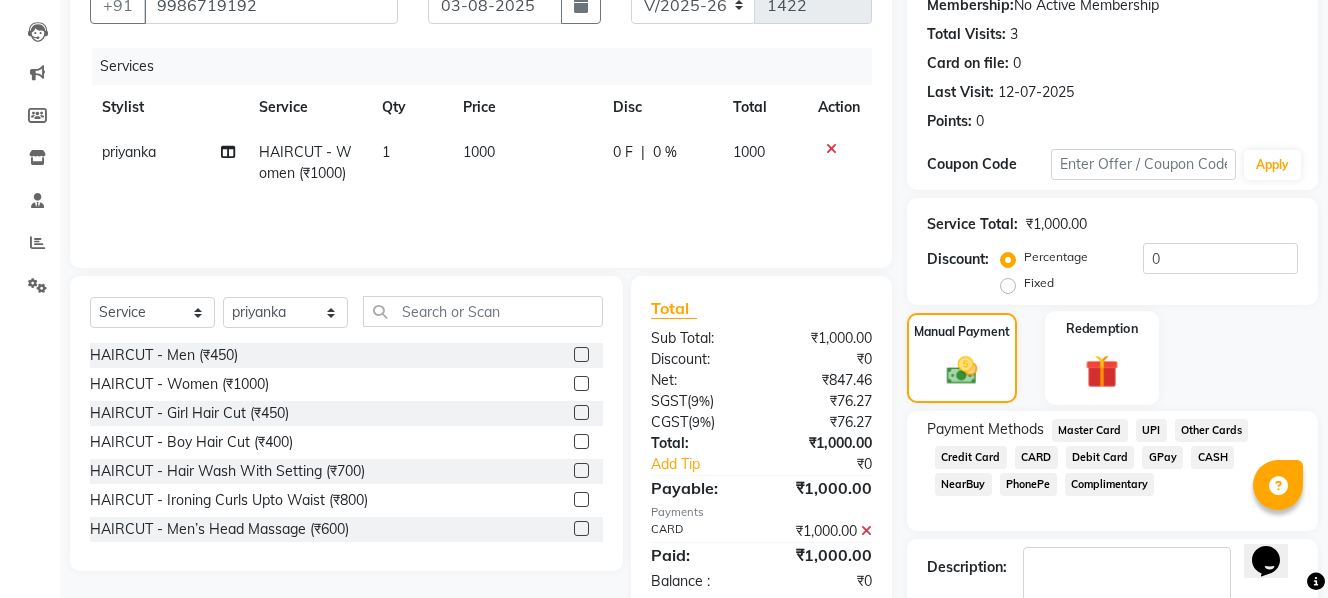 scroll, scrollTop: 317, scrollLeft: 0, axis: vertical 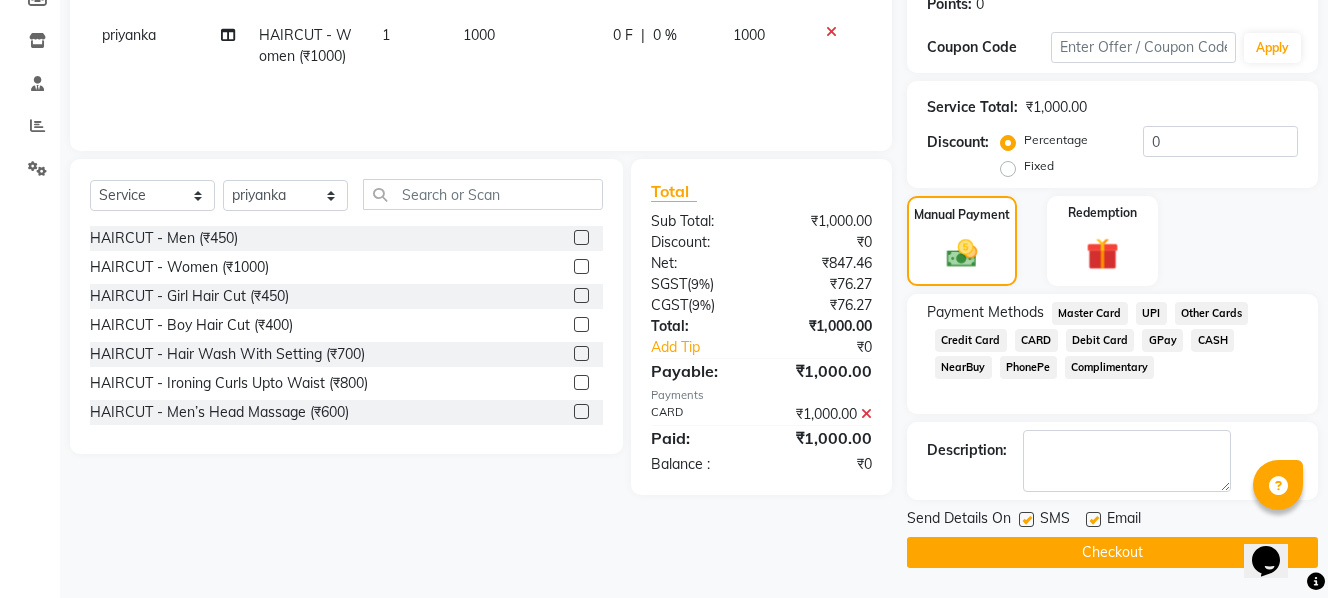 click on "Checkout" 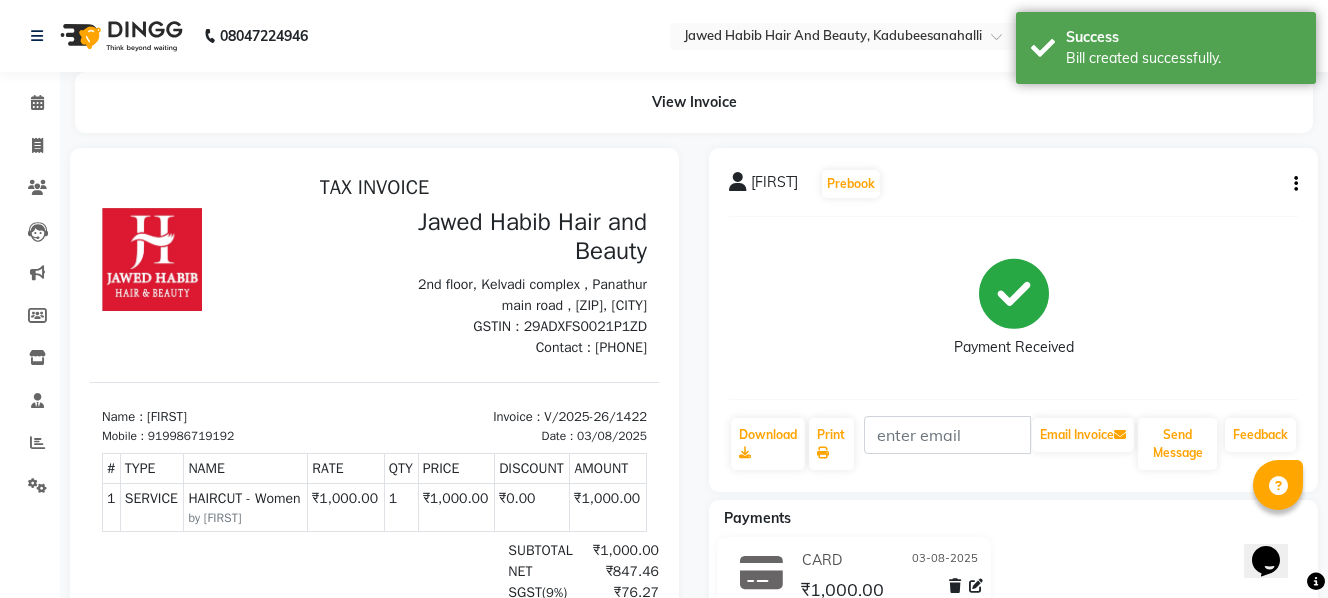 scroll, scrollTop: 0, scrollLeft: 0, axis: both 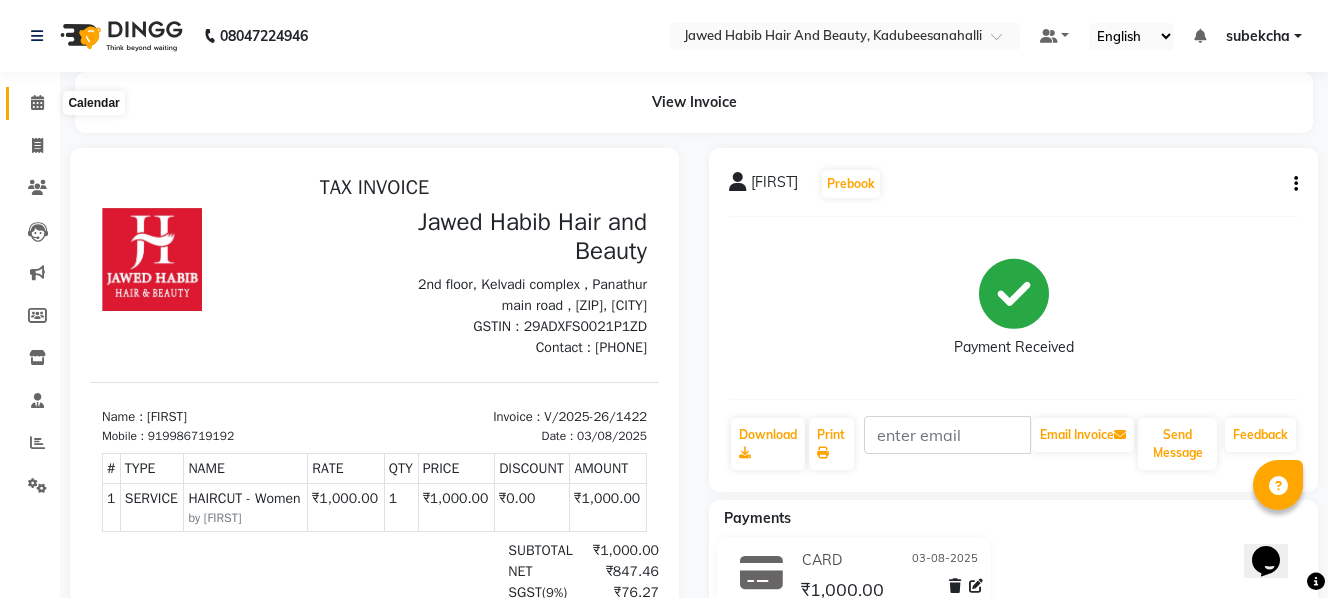click 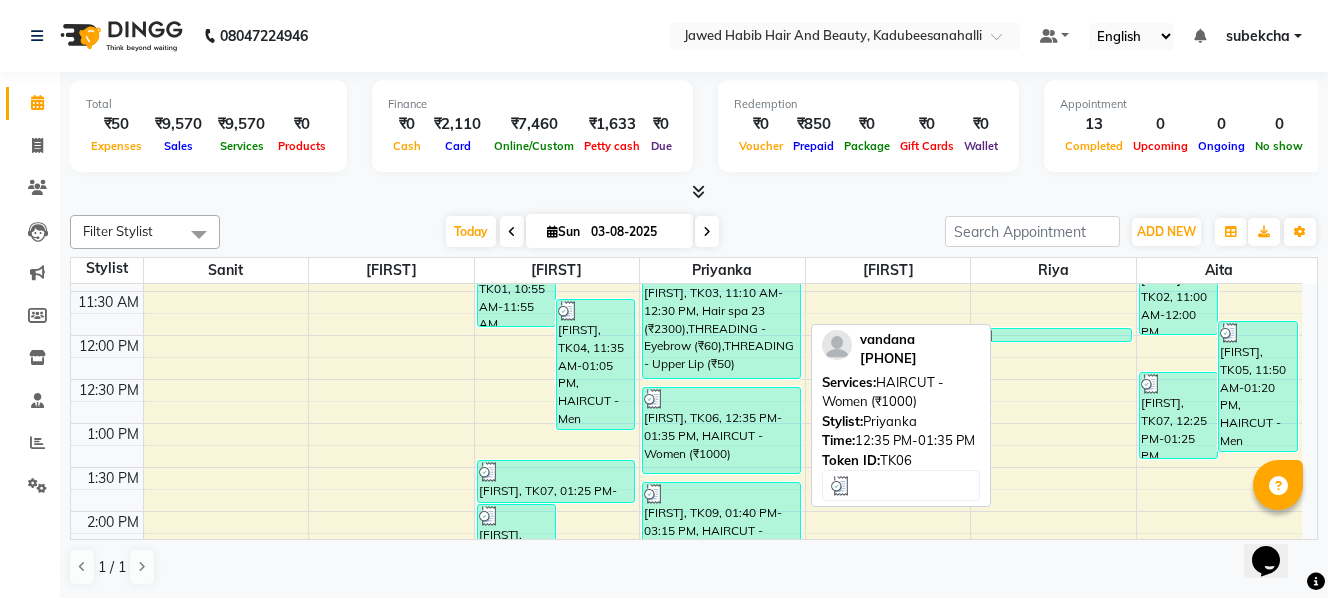scroll, scrollTop: 400, scrollLeft: 0, axis: vertical 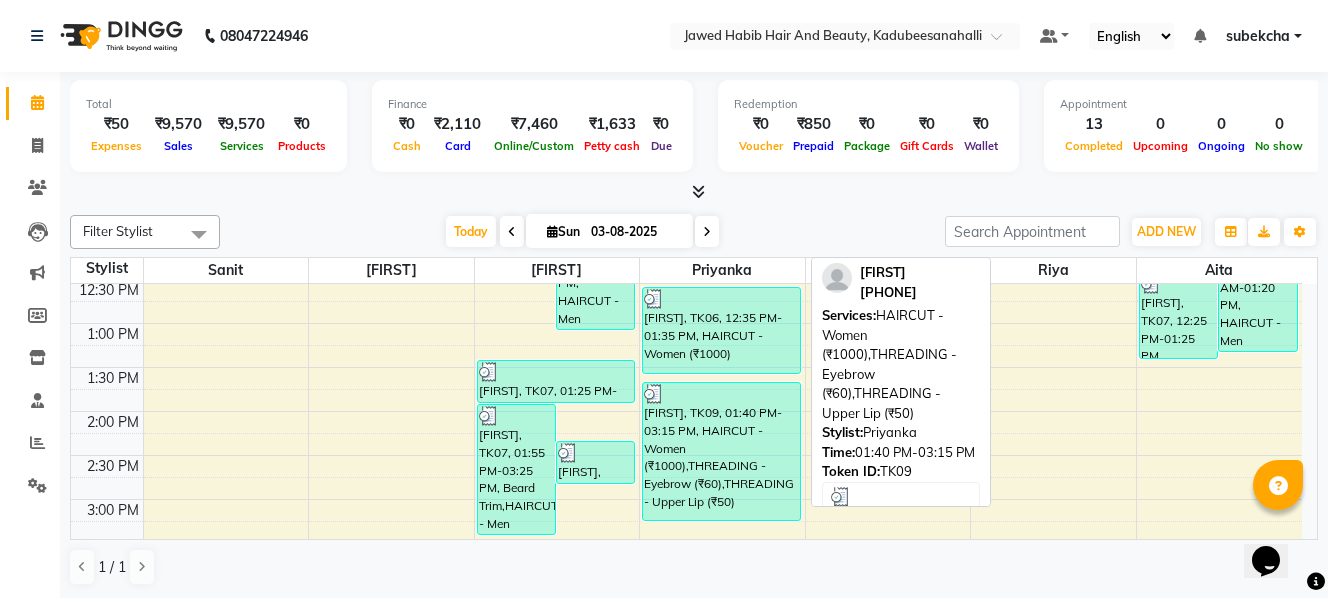 click on "[FIRST], TK09, 01:40 PM-03:15 PM, HAIRCUT - Women (₹1000),THREADING - Eyebrow (₹60),THREADING - Upper Lip (₹50)" at bounding box center (721, 451) 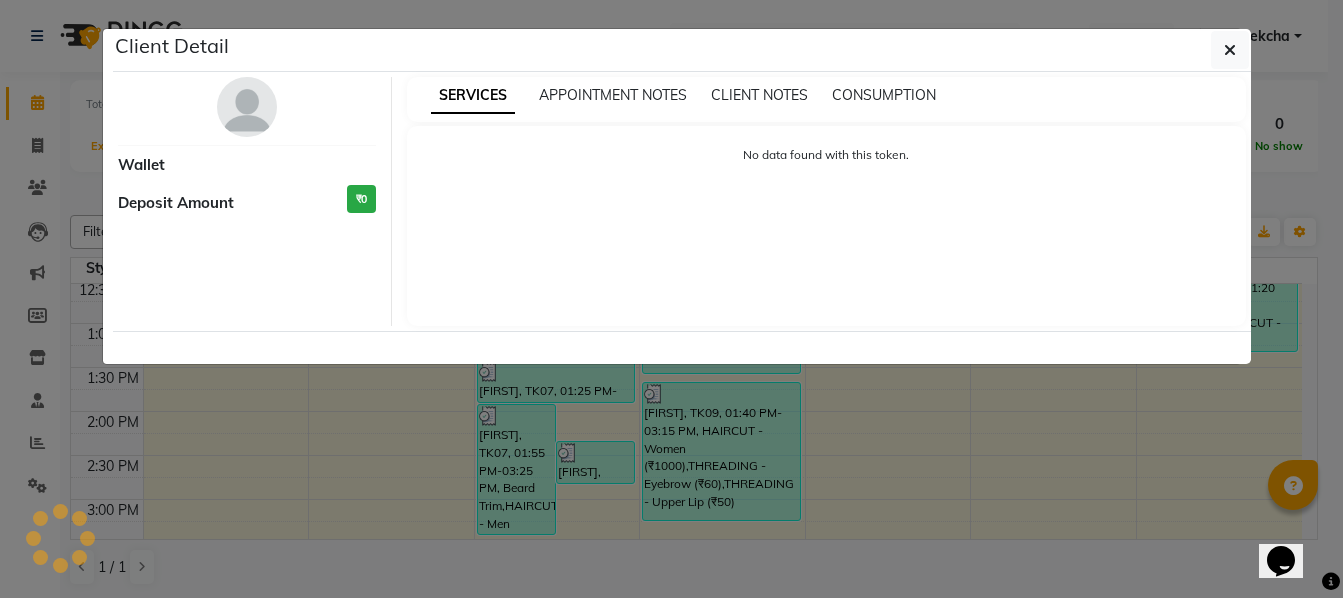 select on "3" 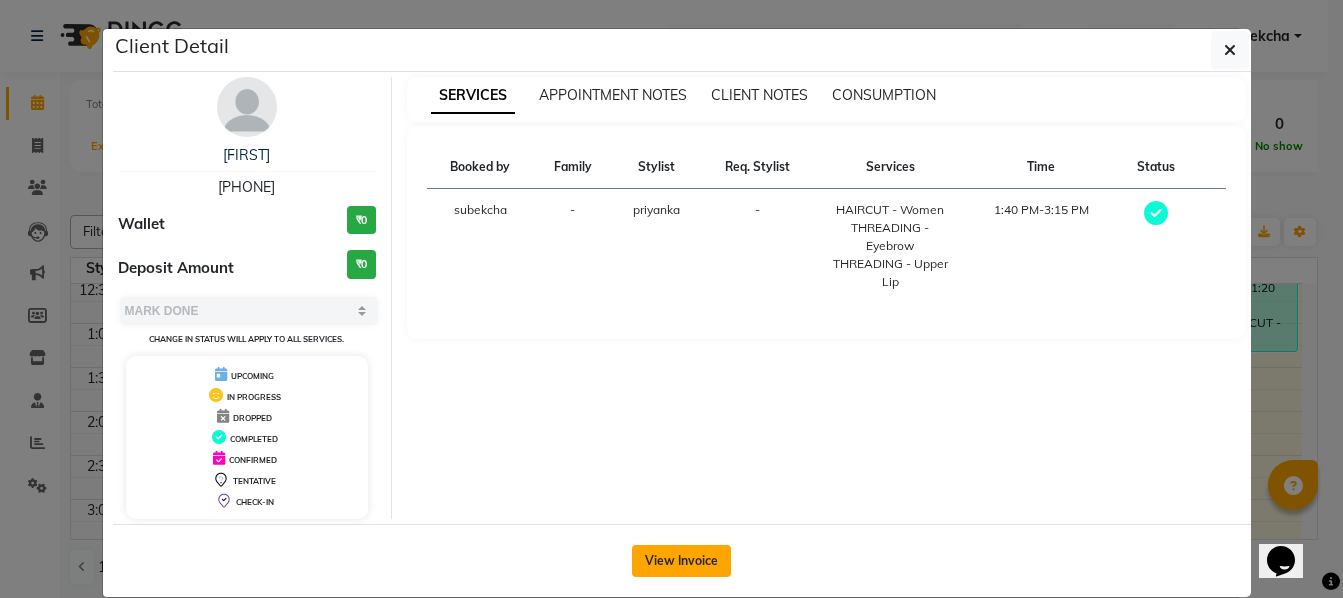 click on "View Invoice" 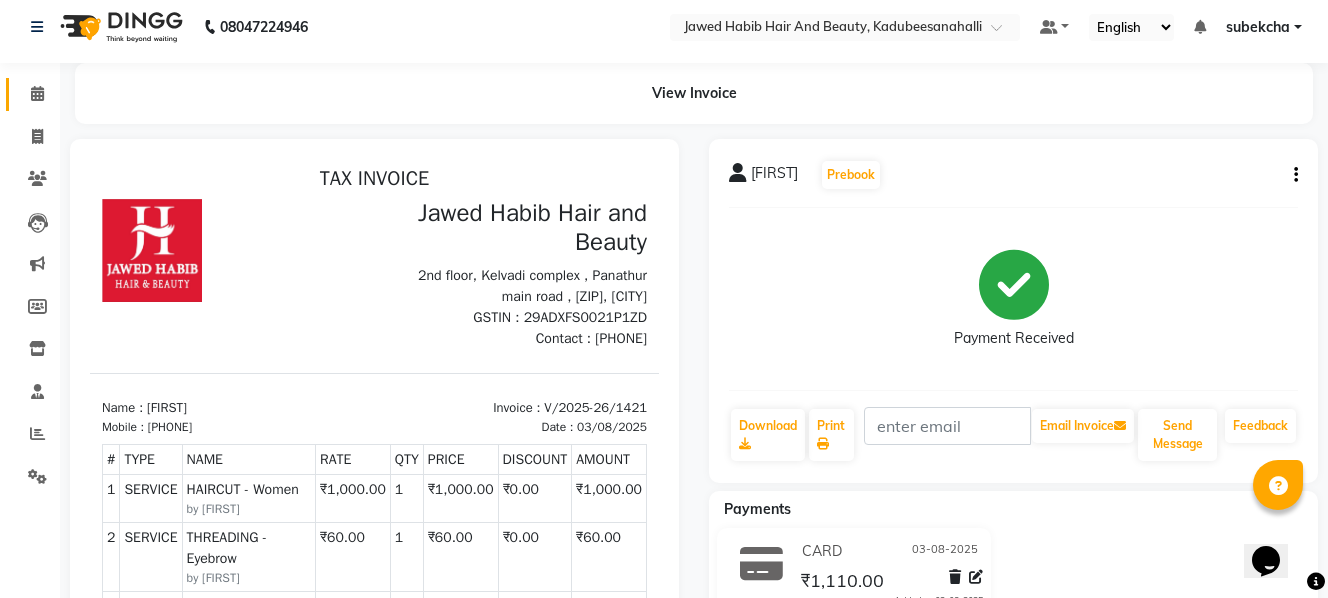 scroll, scrollTop: 0, scrollLeft: 0, axis: both 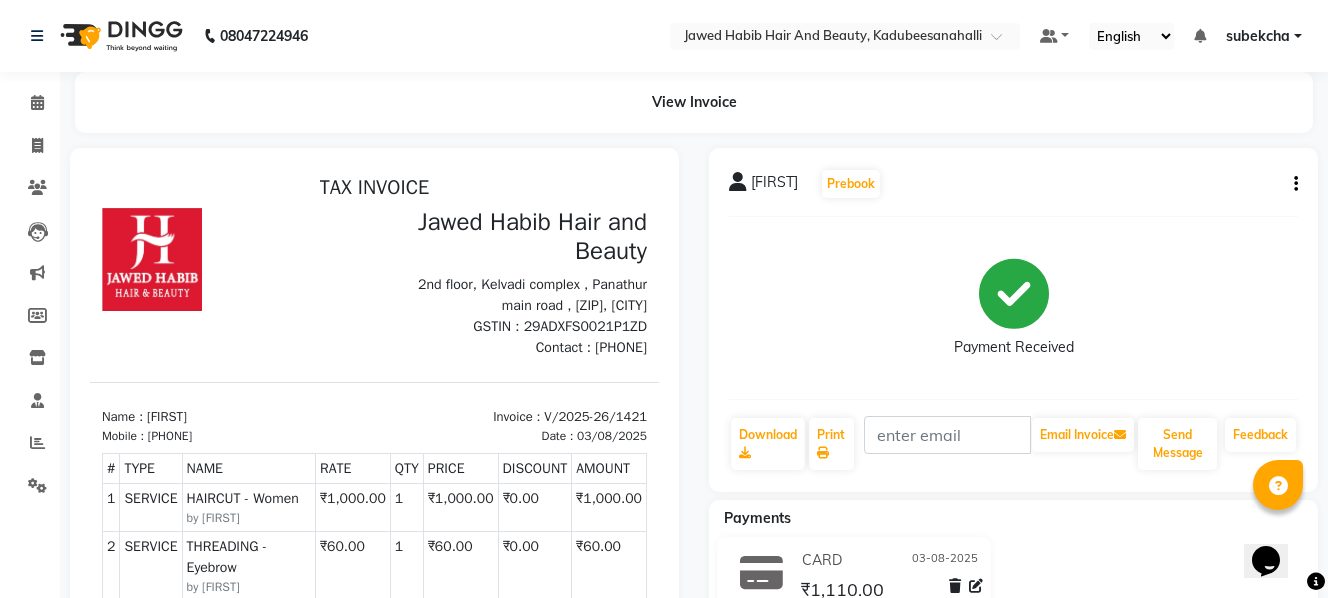 click on "Payments" 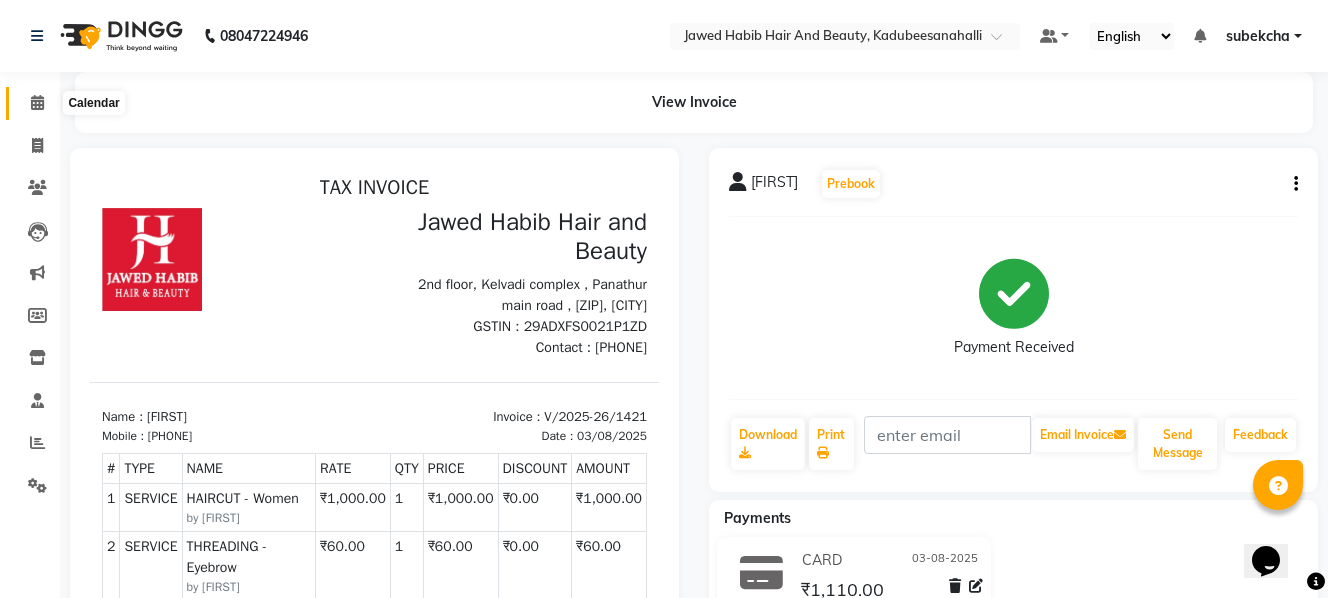 click 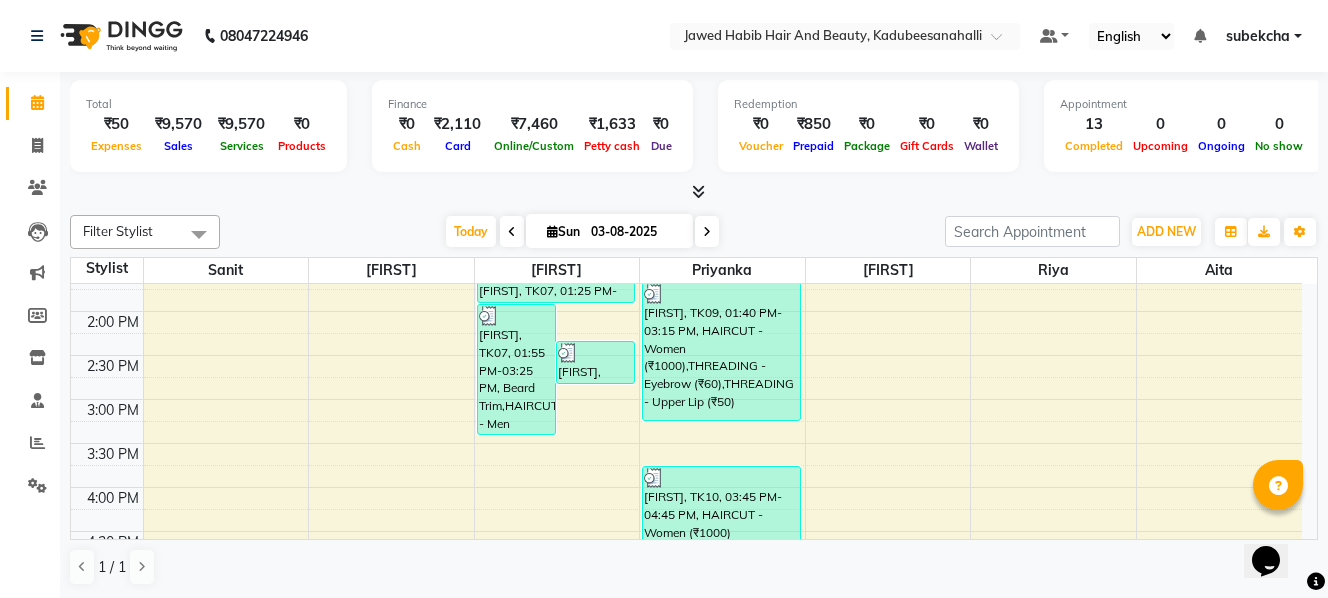 scroll, scrollTop: 600, scrollLeft: 0, axis: vertical 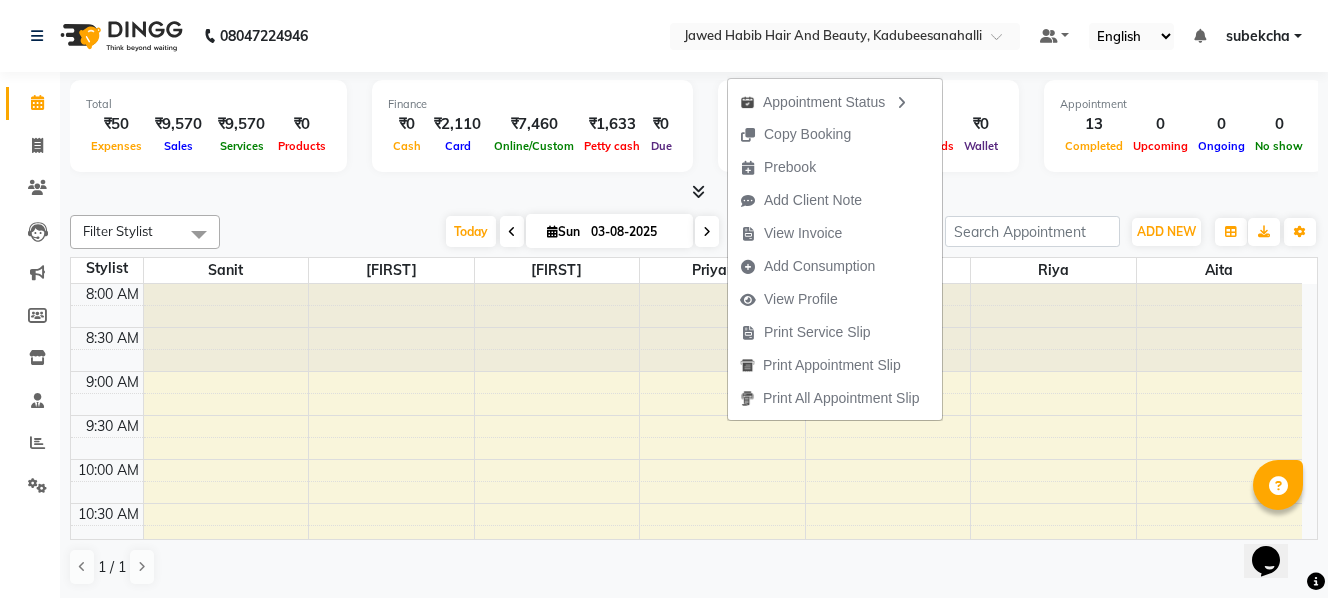 click on "08047224946 Select Location × Jawed Habib Hair And Beauty, Kadubeesanahalli Default Panel My Panel English ENGLISH Español العربية मराठी हिंदी ગુજરાતી தமிழ் 中文 Notifications nothing to show [FIRST] Manage Profile Change Password Sign out Version:3.15.11" 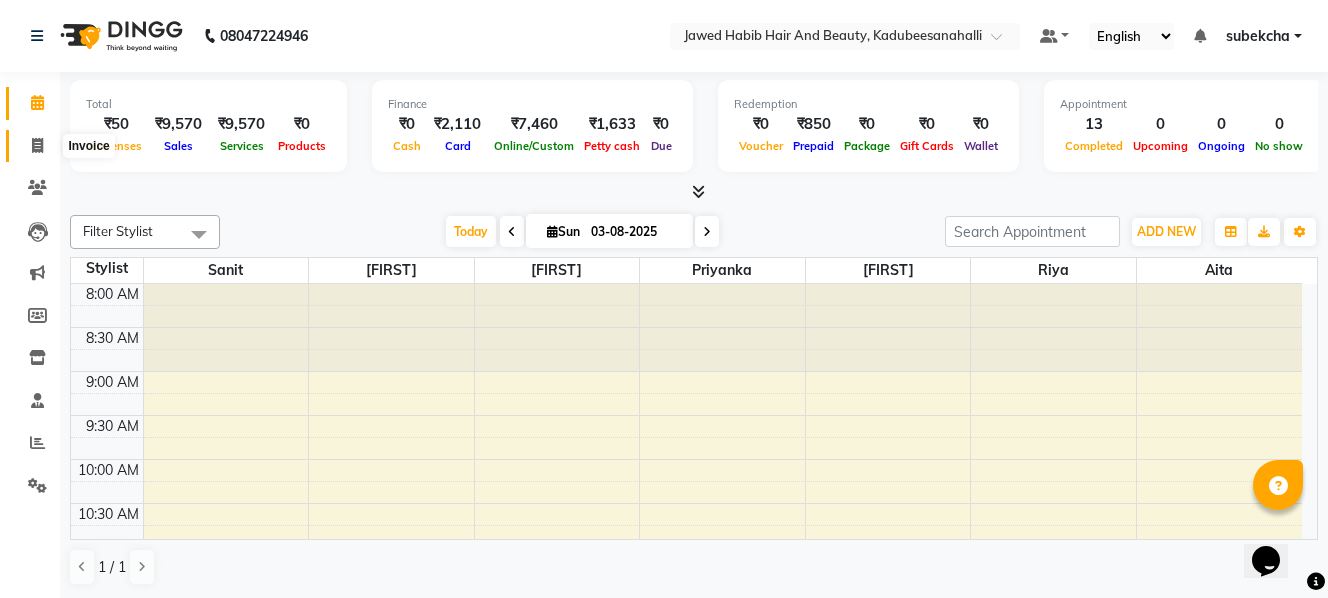 click 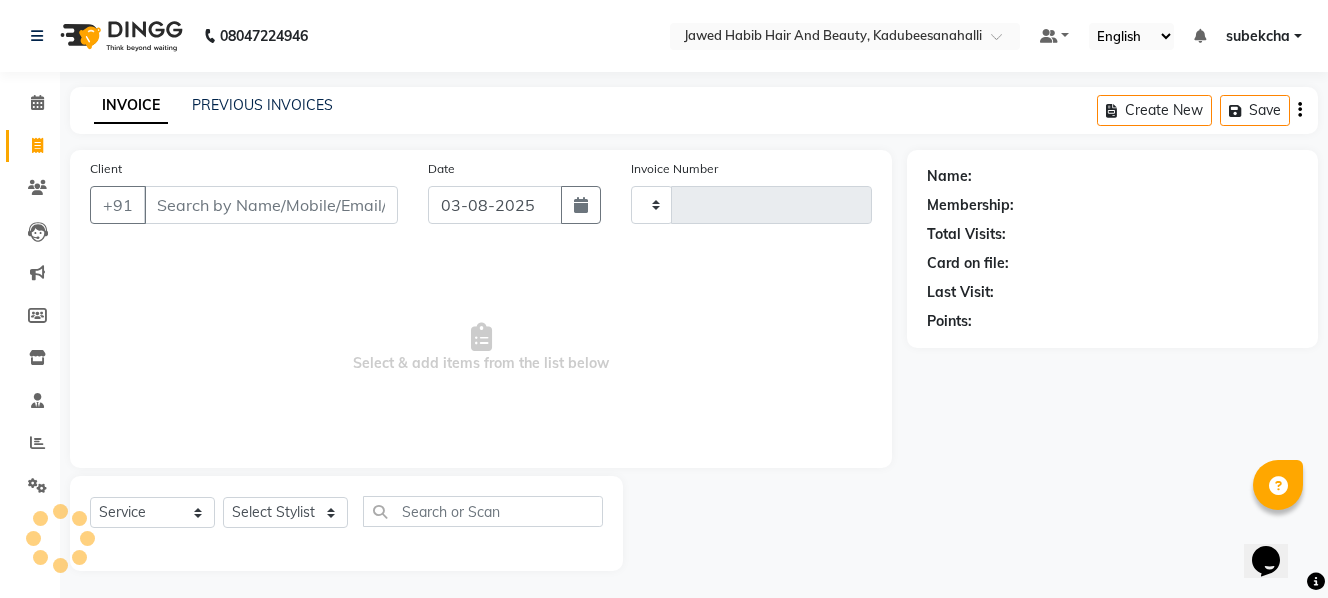 type on "1423" 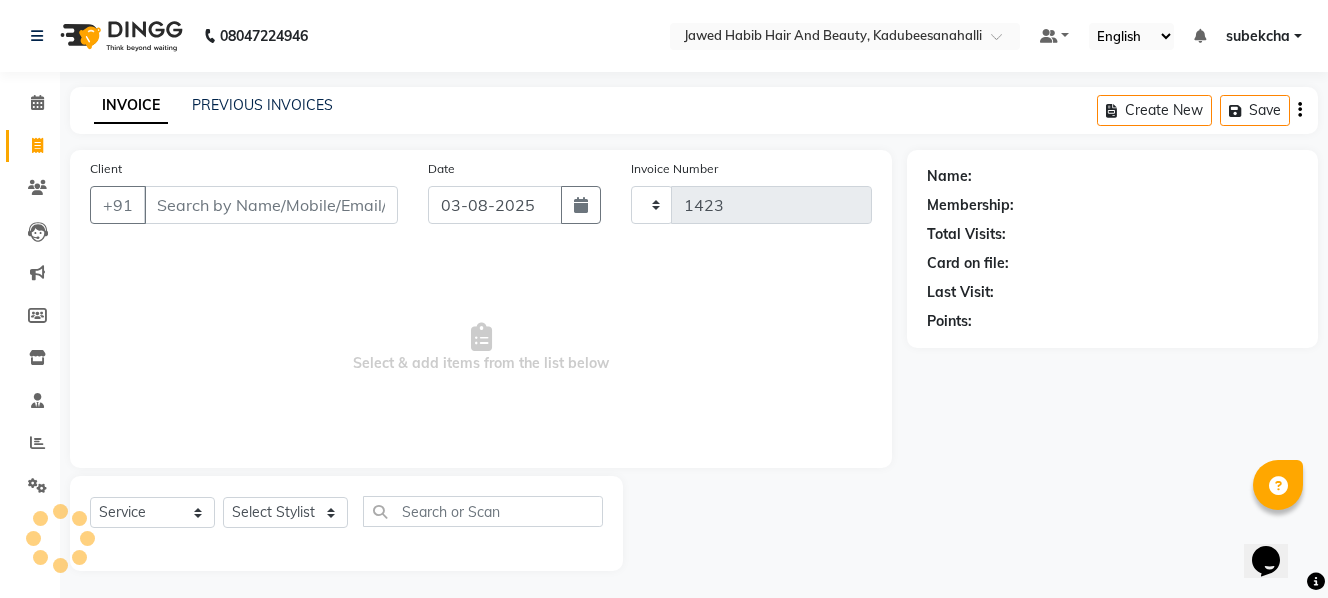 select on "7013" 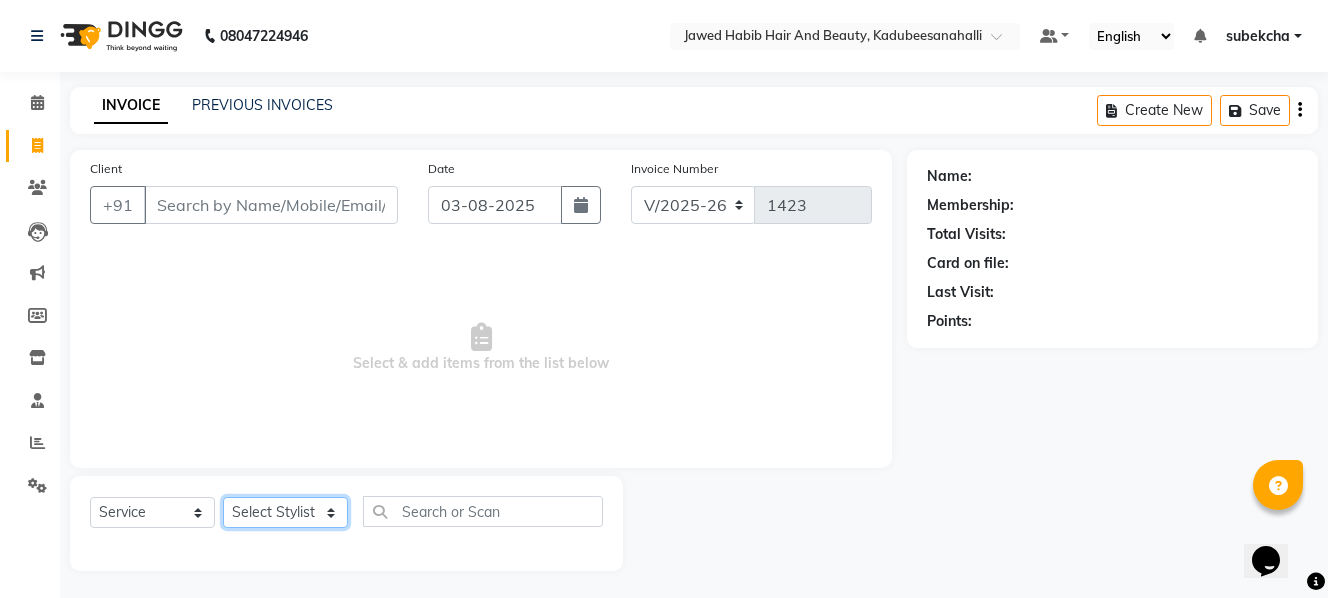 click on "Select Stylist [FIRST] [FIRST] [FIRST]  [FIRST] [FIRST] [FIRST] [FIRST] [FIRST]" 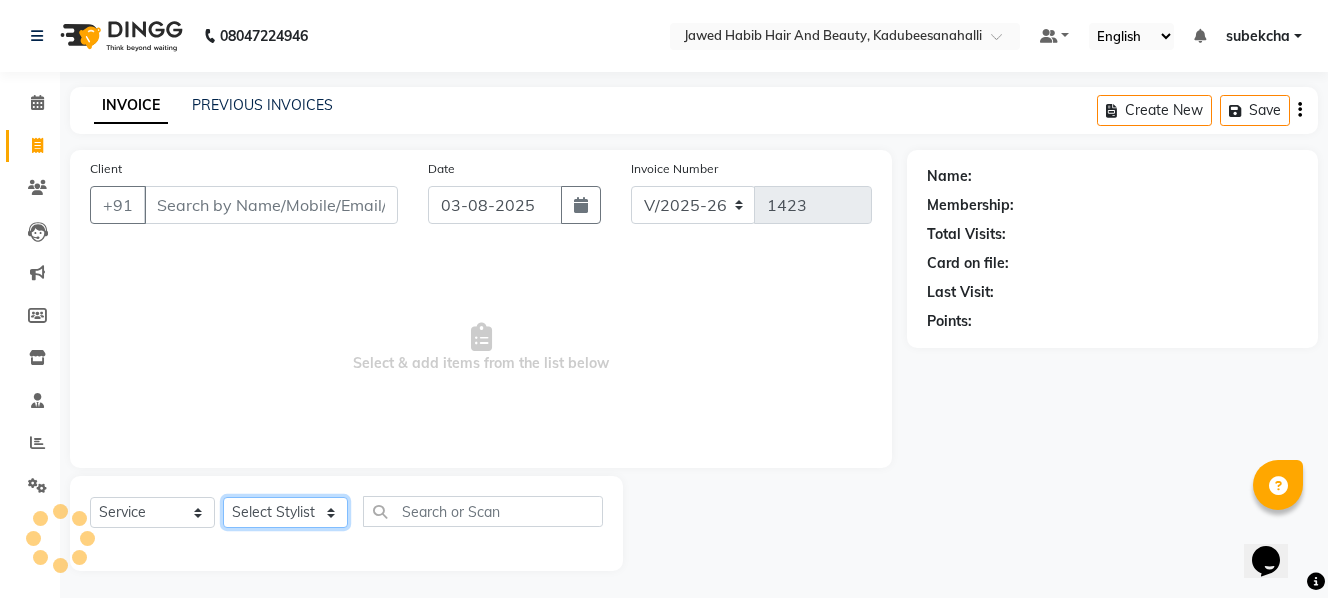 select on "68037" 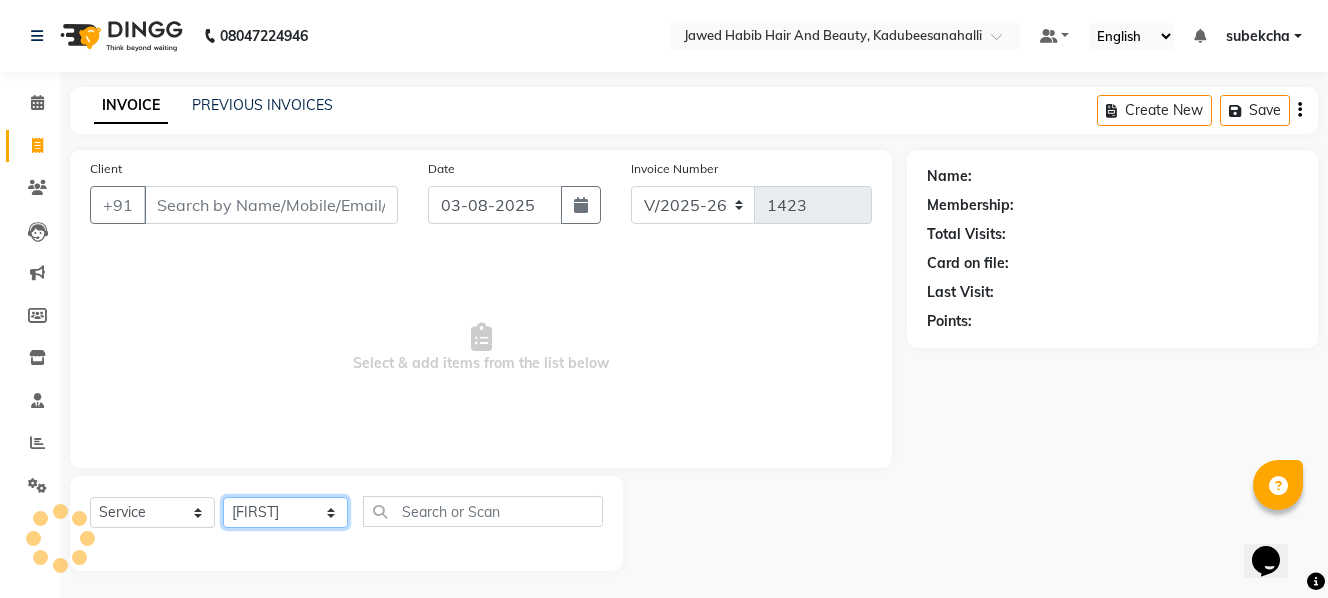 click on "Select Stylist [FIRST] [FIRST] [FIRST]  [FIRST] [FIRST] [FIRST] [FIRST] [FIRST]" 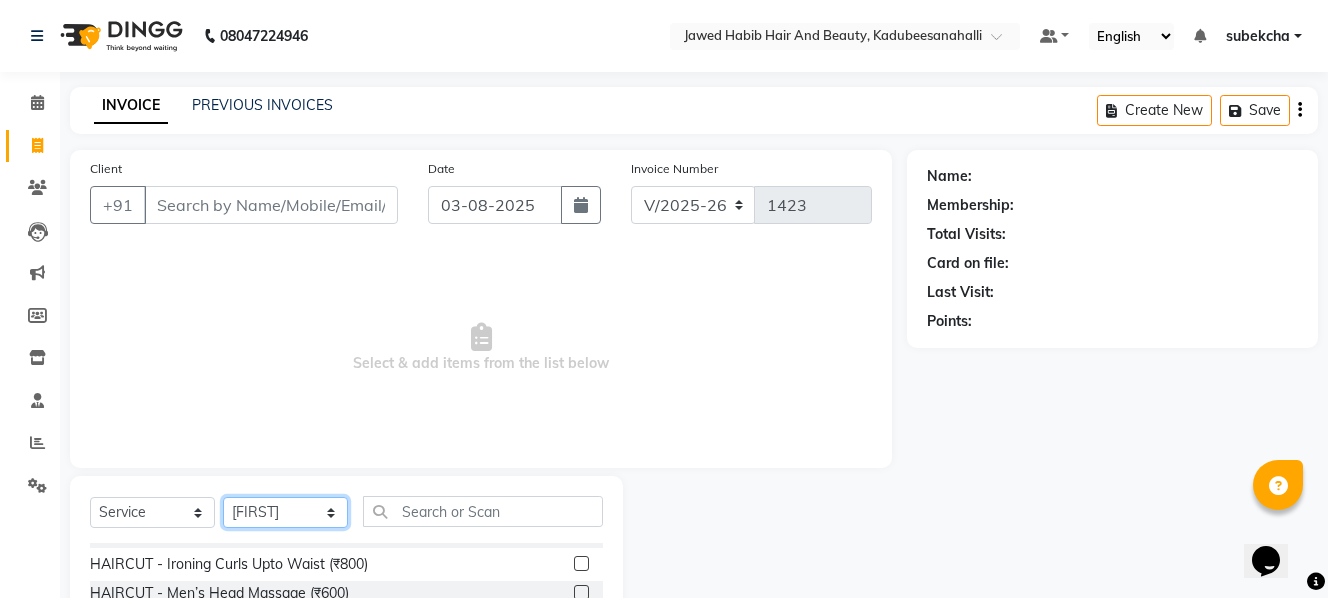 scroll, scrollTop: 200, scrollLeft: 0, axis: vertical 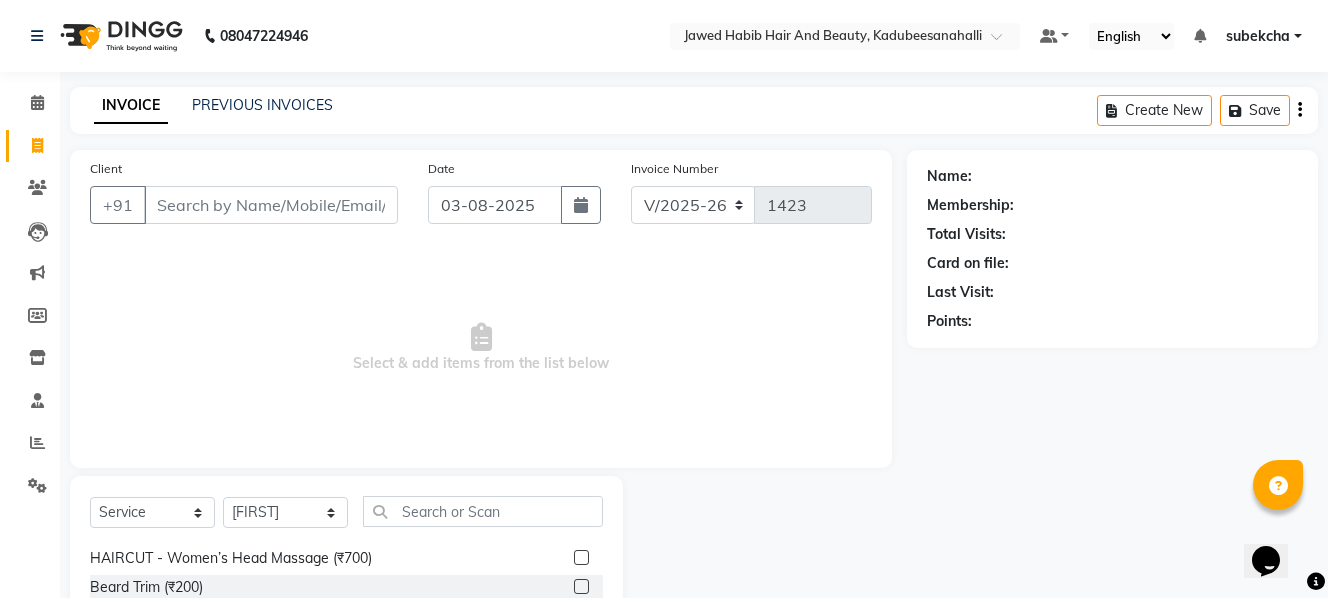 click 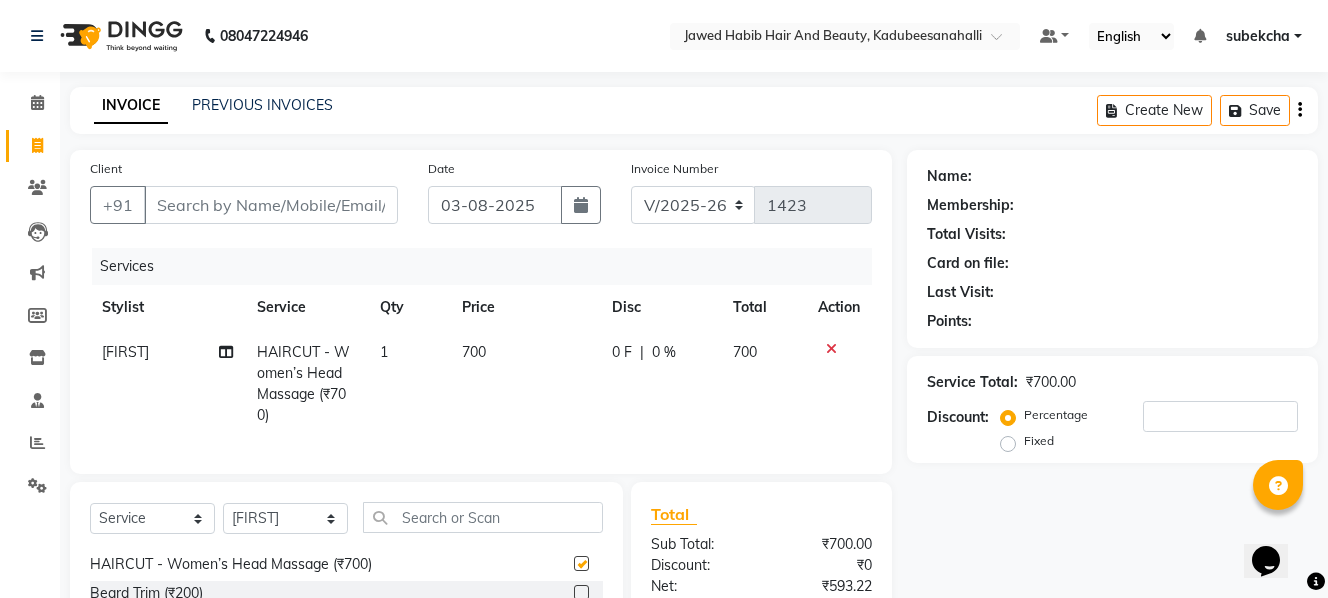 checkbox on "false" 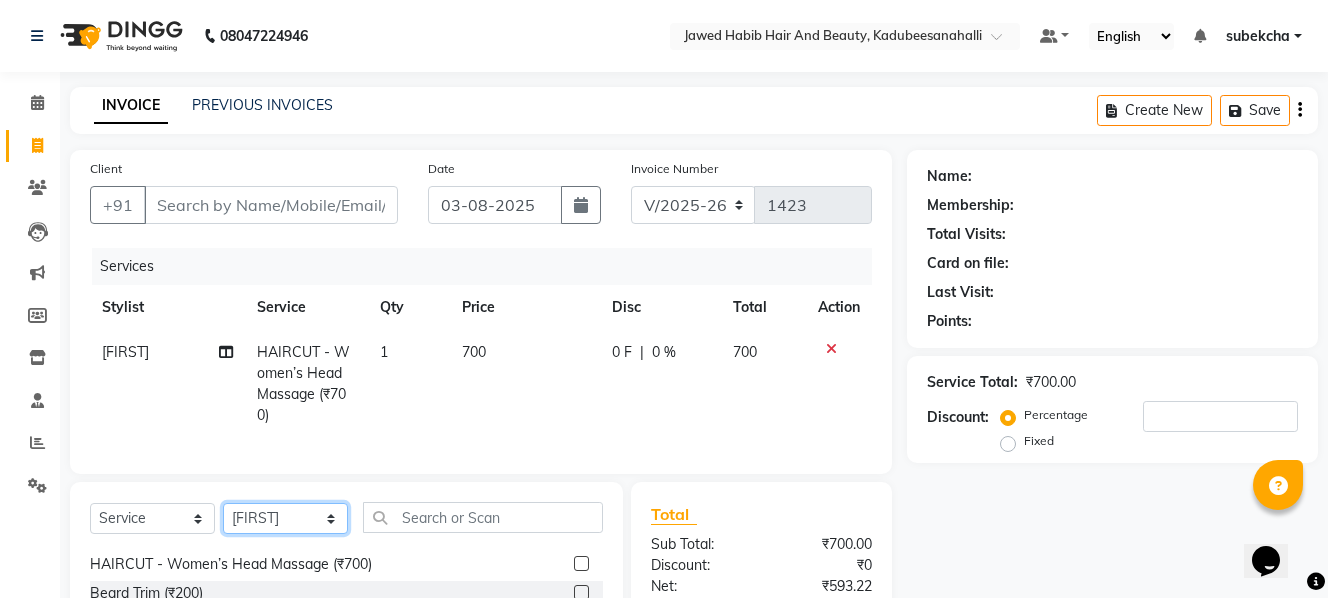 click on "Select Stylist [FIRST] [FIRST] [FIRST]  [FIRST] [FIRST] [FIRST] [FIRST] [FIRST]" 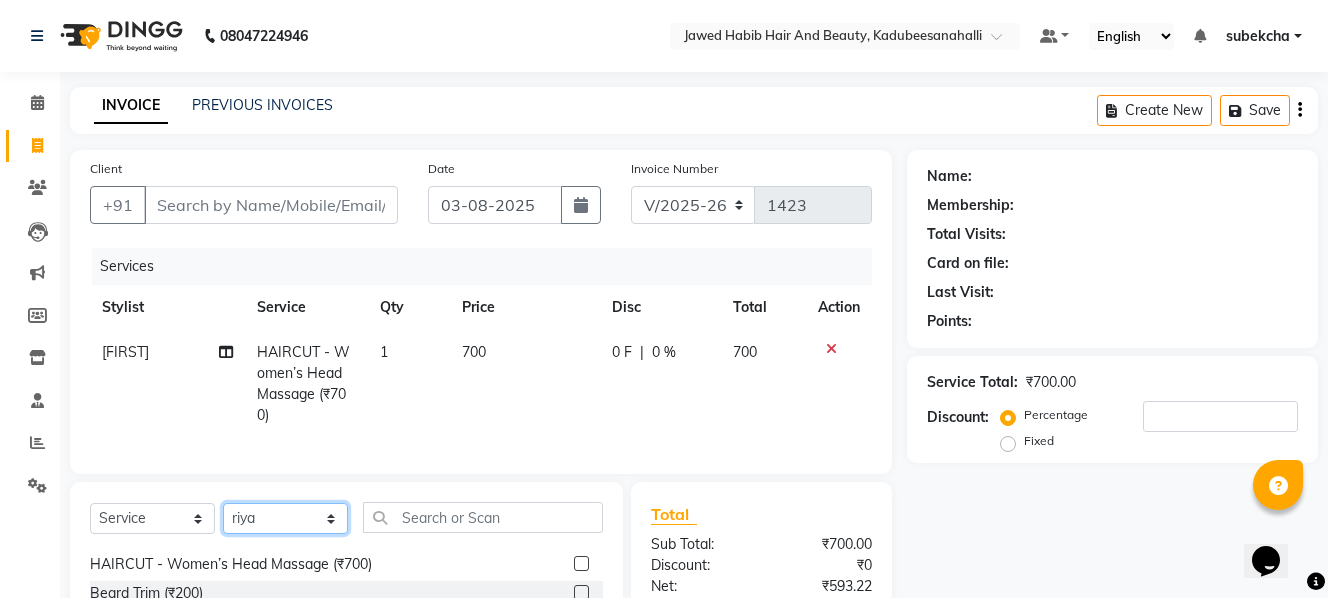 click on "Select Stylist [FIRST] [FIRST] [FIRST]  [FIRST] [FIRST] [FIRST] [FIRST] [FIRST]" 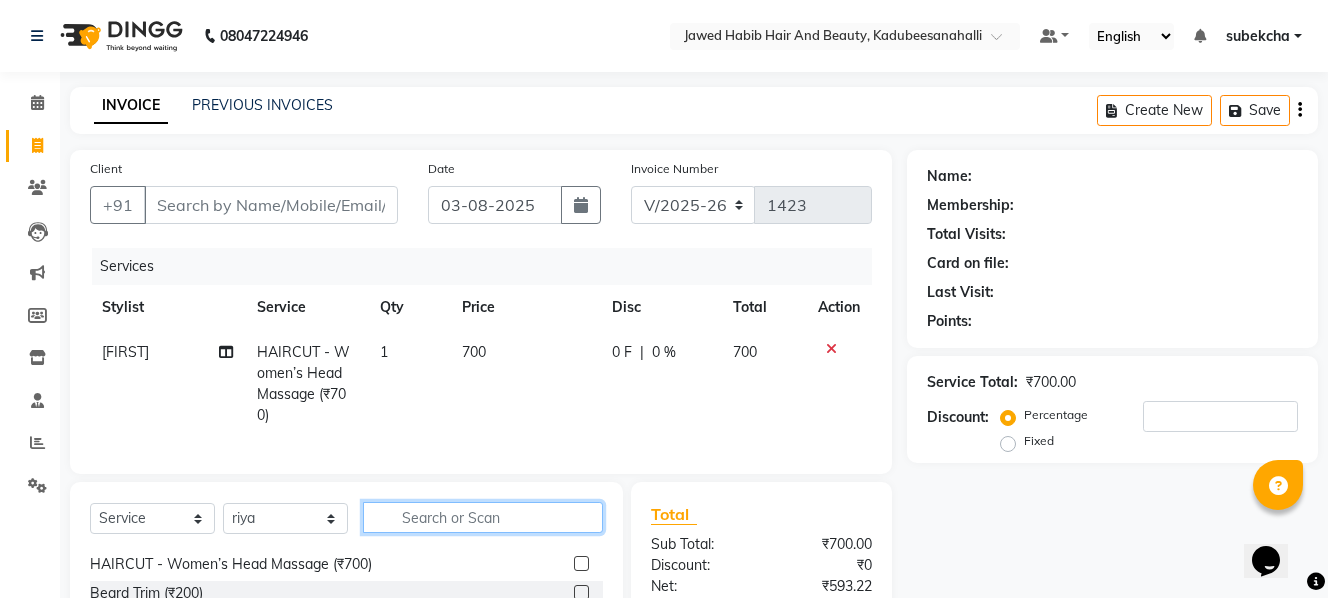 click 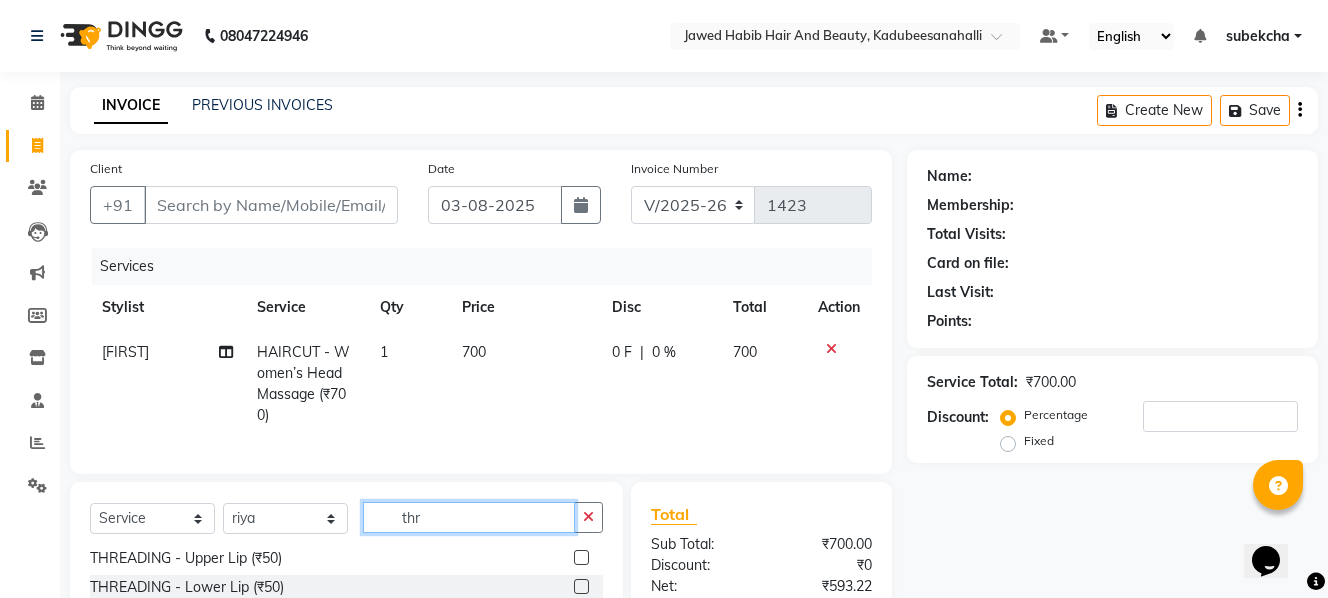 scroll, scrollTop: 32, scrollLeft: 0, axis: vertical 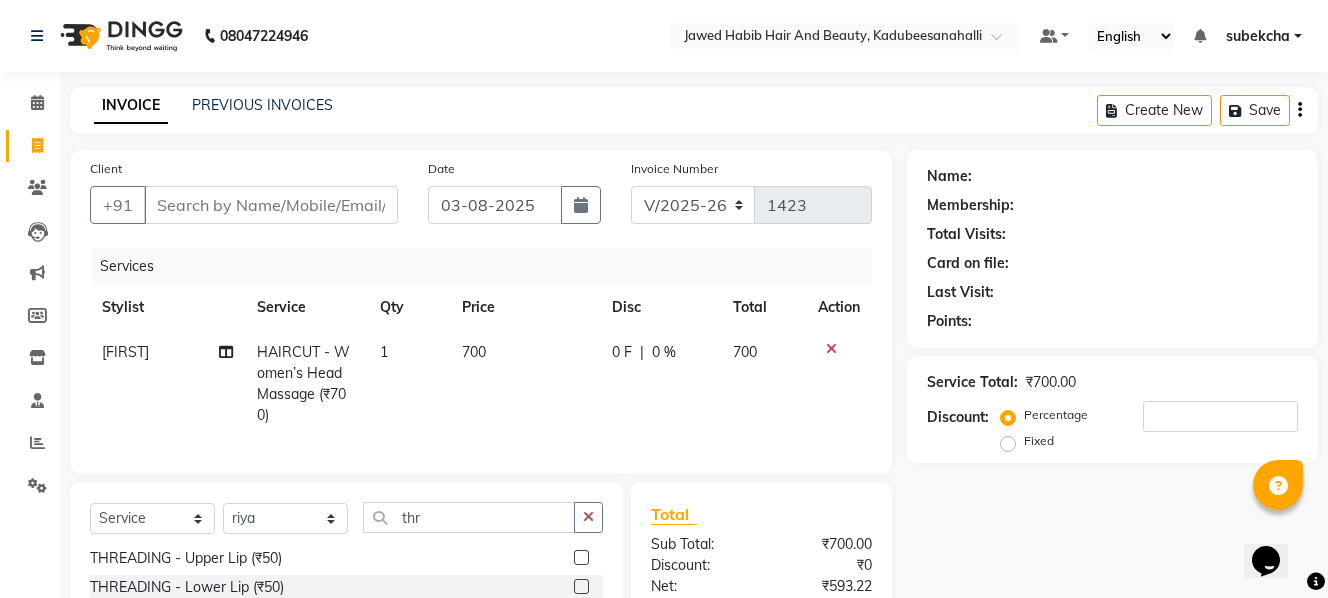click 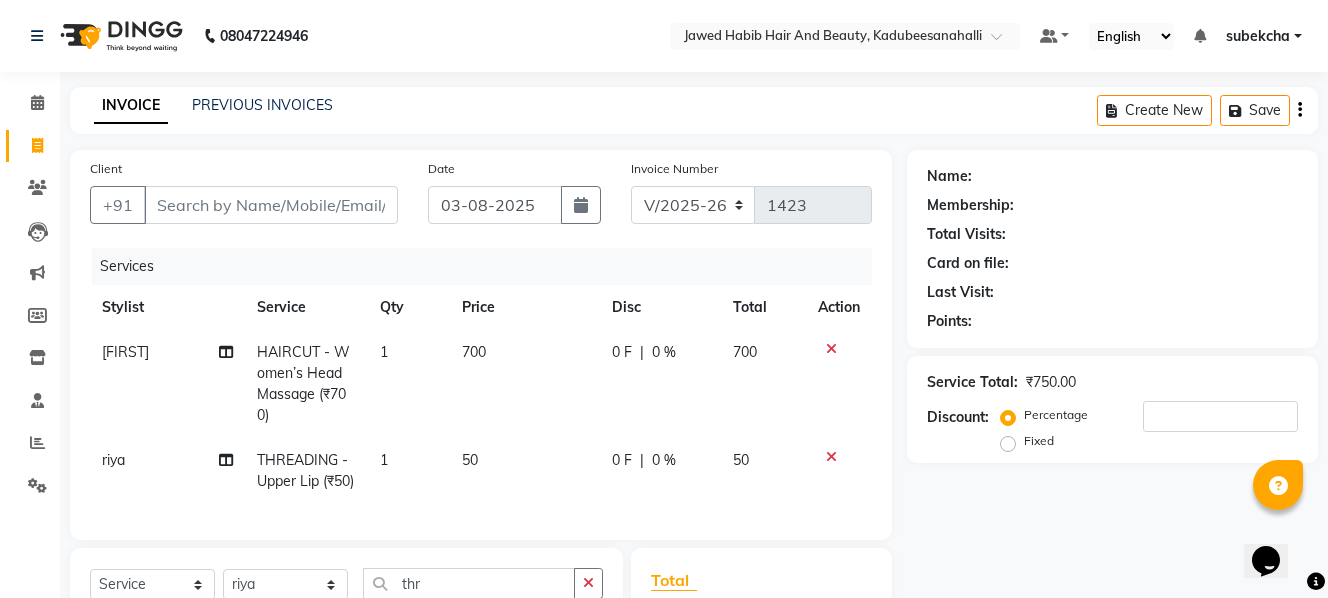 checkbox on "false" 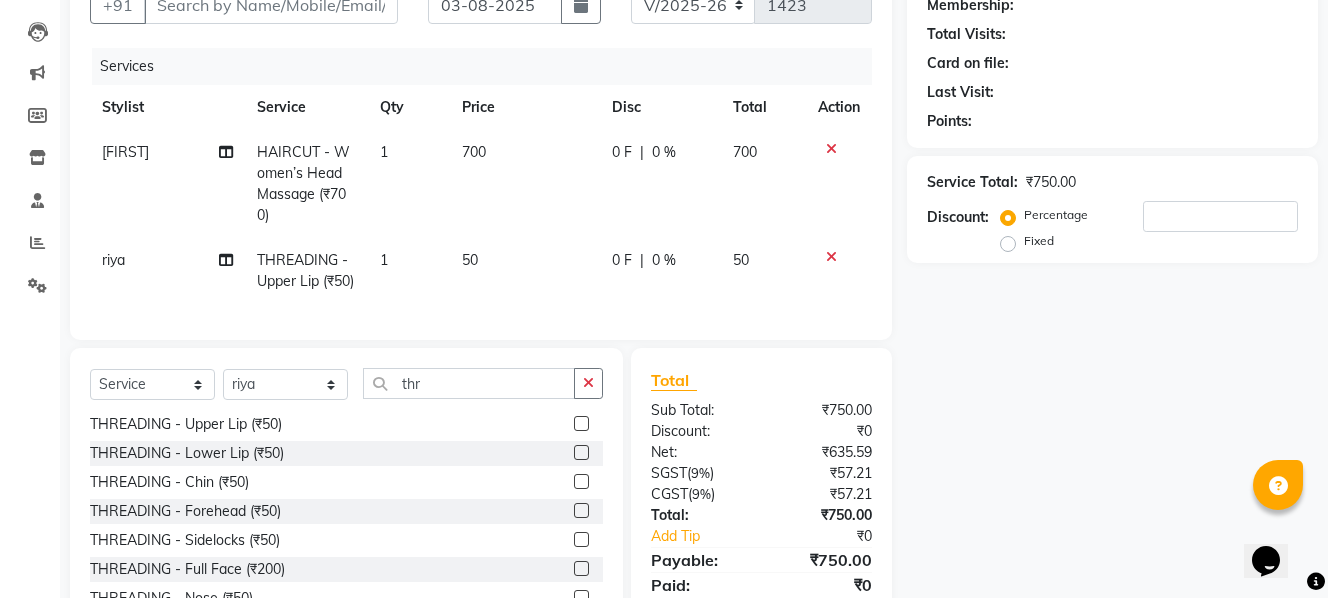 scroll, scrollTop: 0, scrollLeft: 0, axis: both 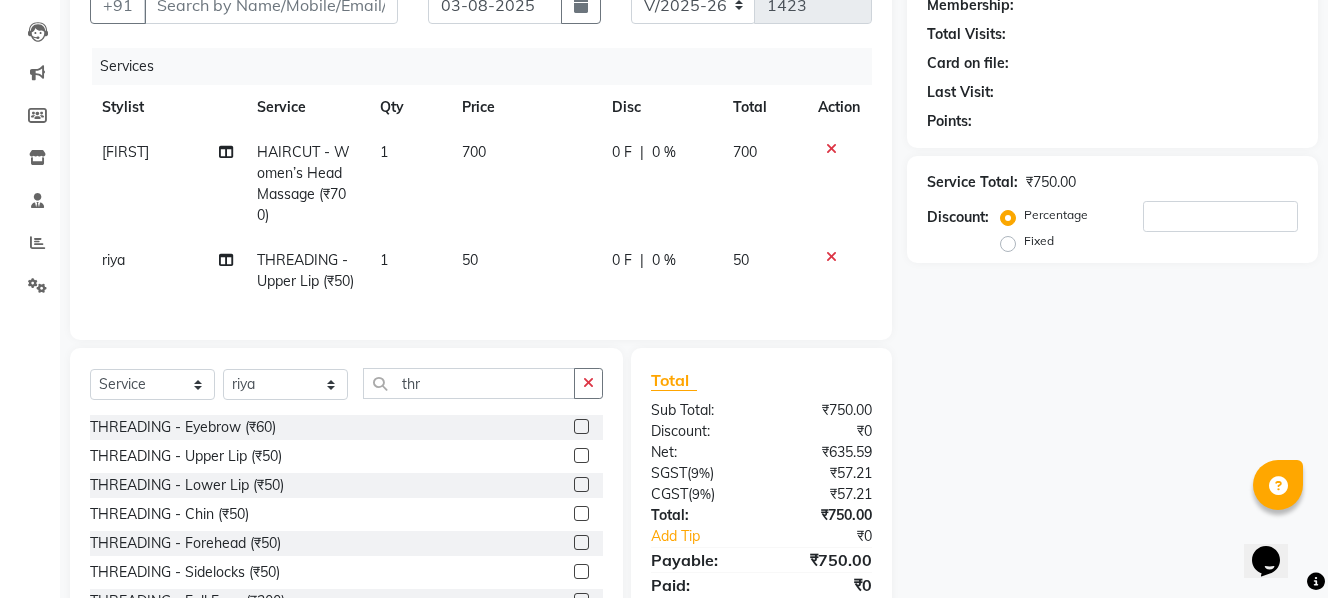 click 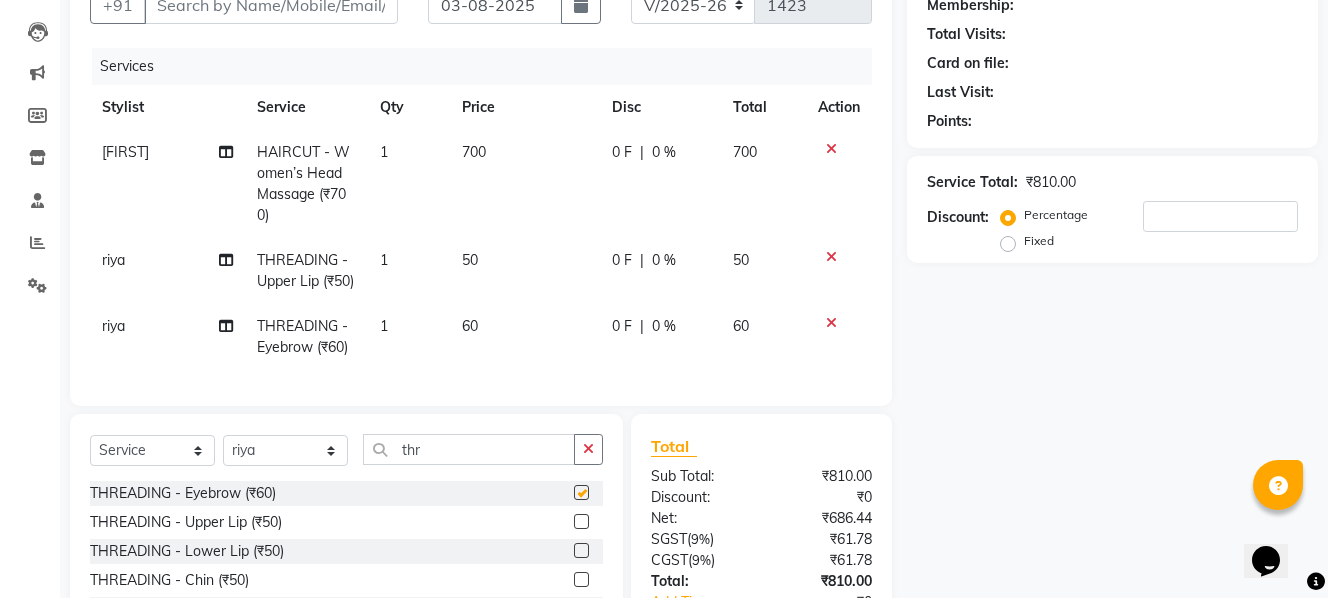 checkbox on "false" 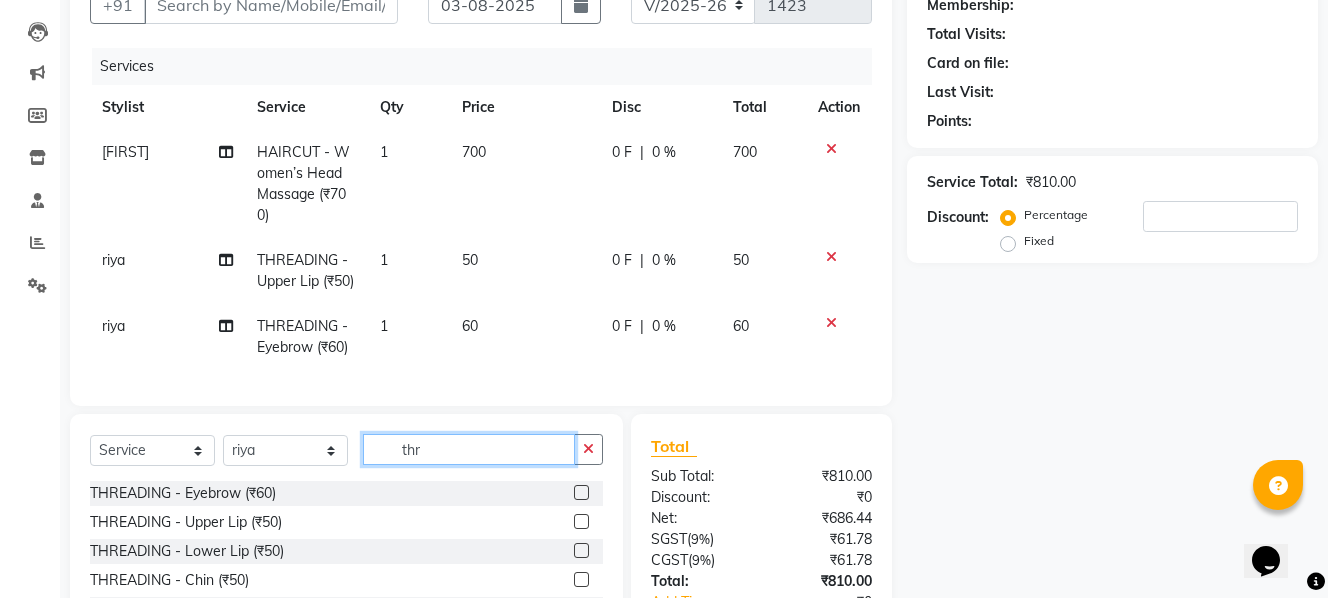 drag, startPoint x: 451, startPoint y: 466, endPoint x: 293, endPoint y: 456, distance: 158.31615 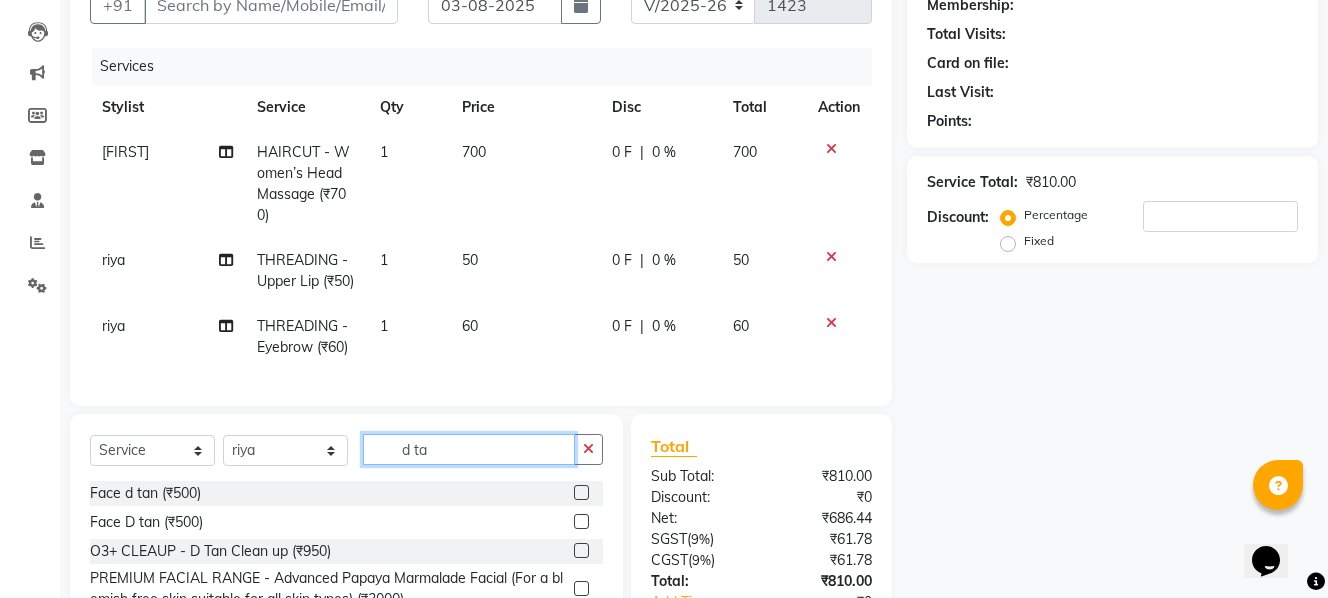 type on "d ta" 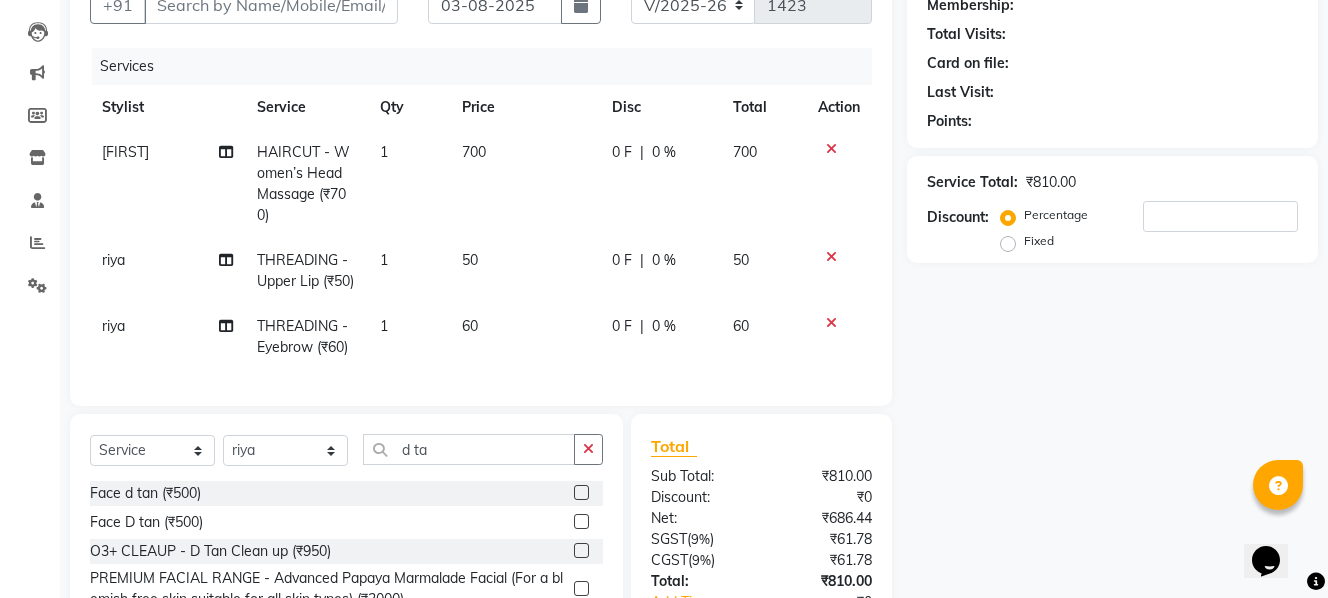 click 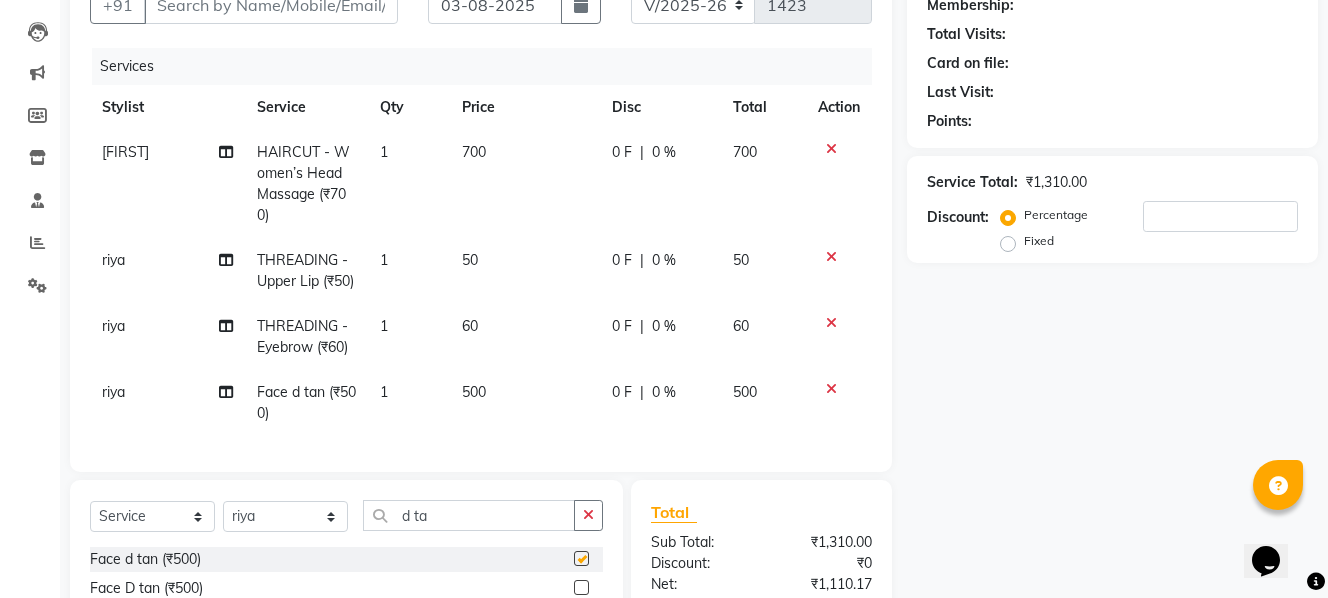 checkbox on "false" 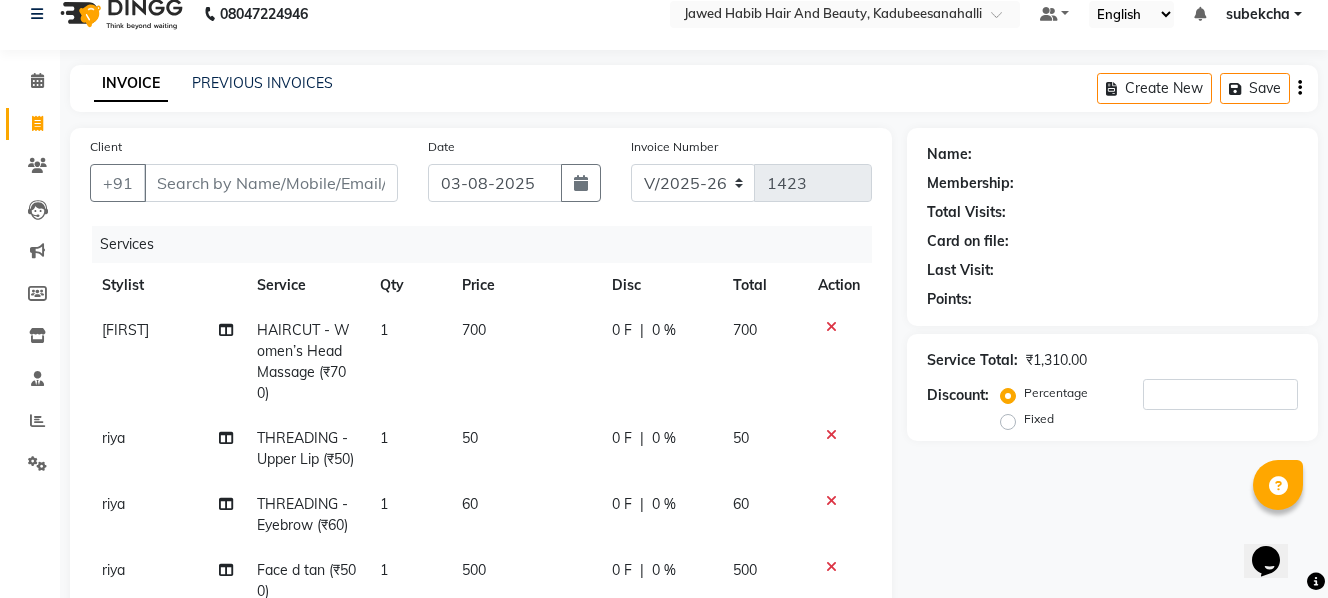 scroll, scrollTop: 0, scrollLeft: 0, axis: both 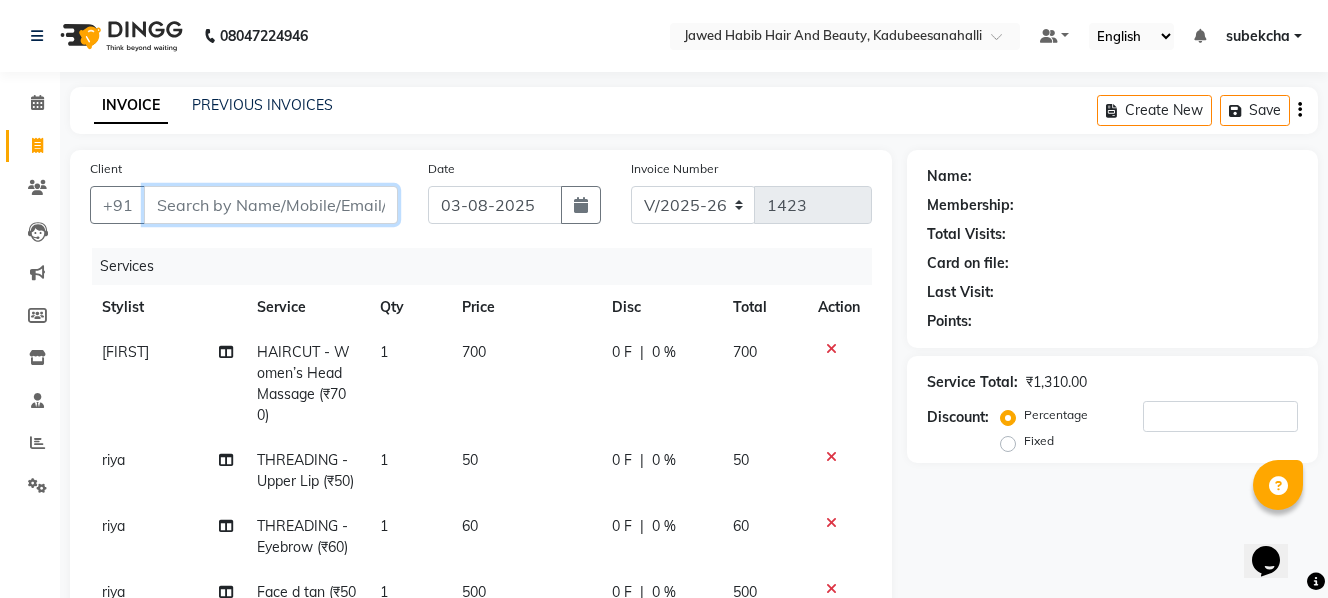 click on "Client" at bounding box center [271, 205] 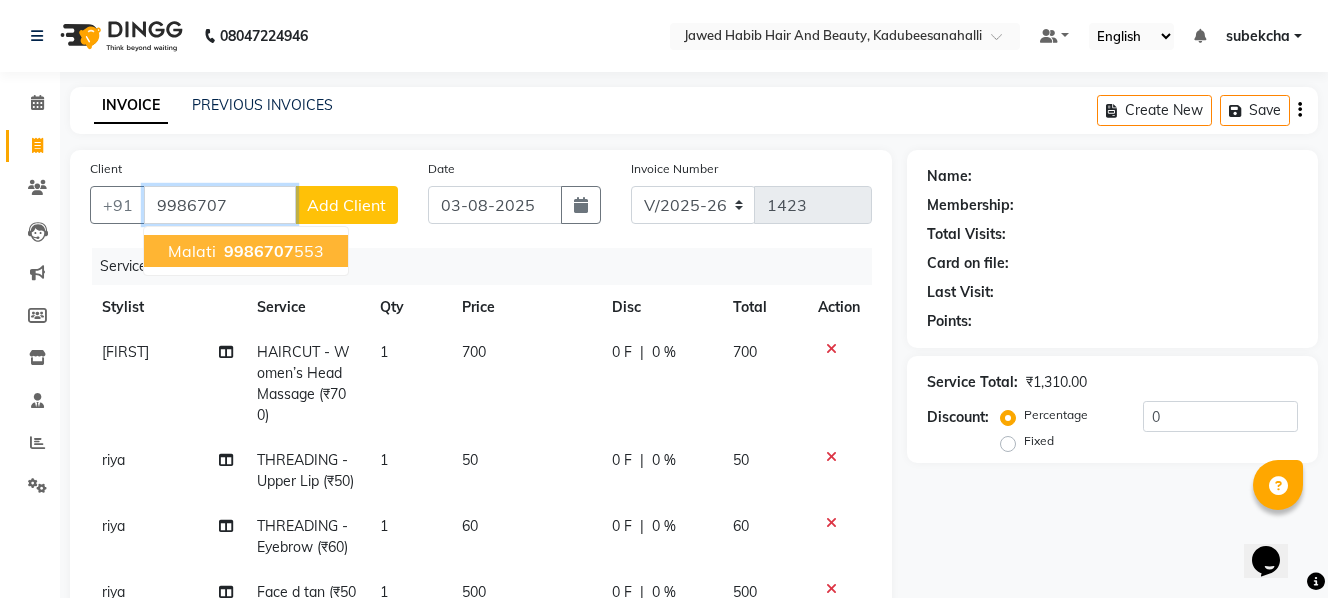 click on "9986707" at bounding box center (259, 251) 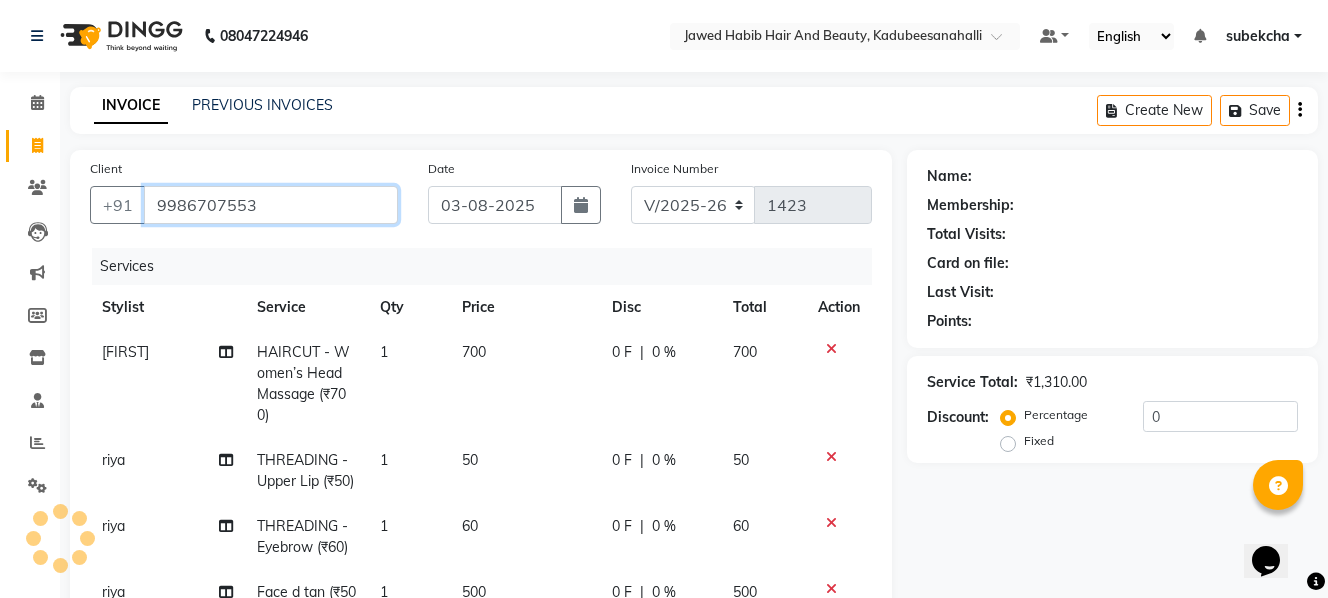 type on "9986707553" 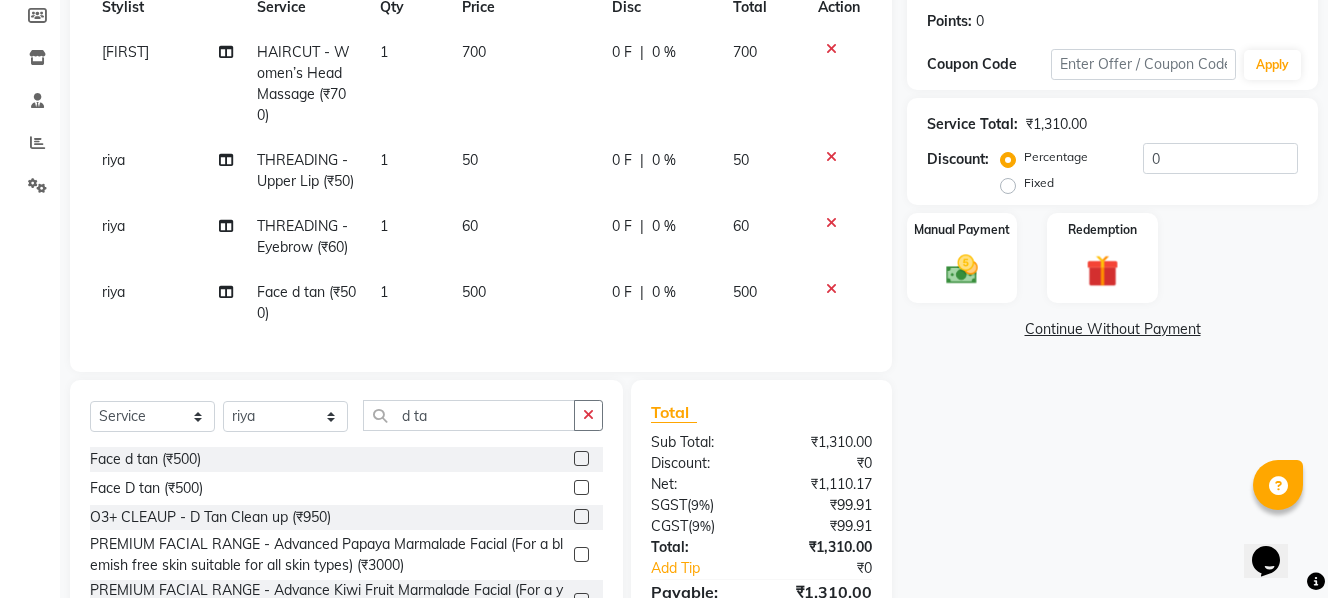 scroll, scrollTop: 400, scrollLeft: 0, axis: vertical 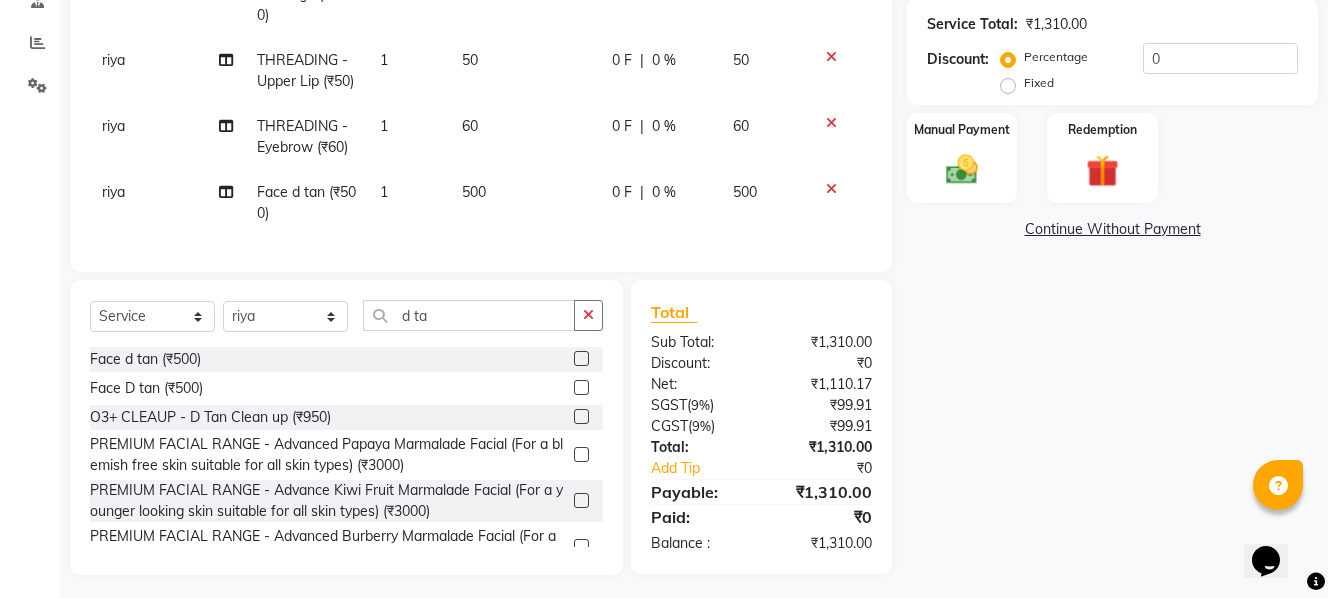 click on "500" 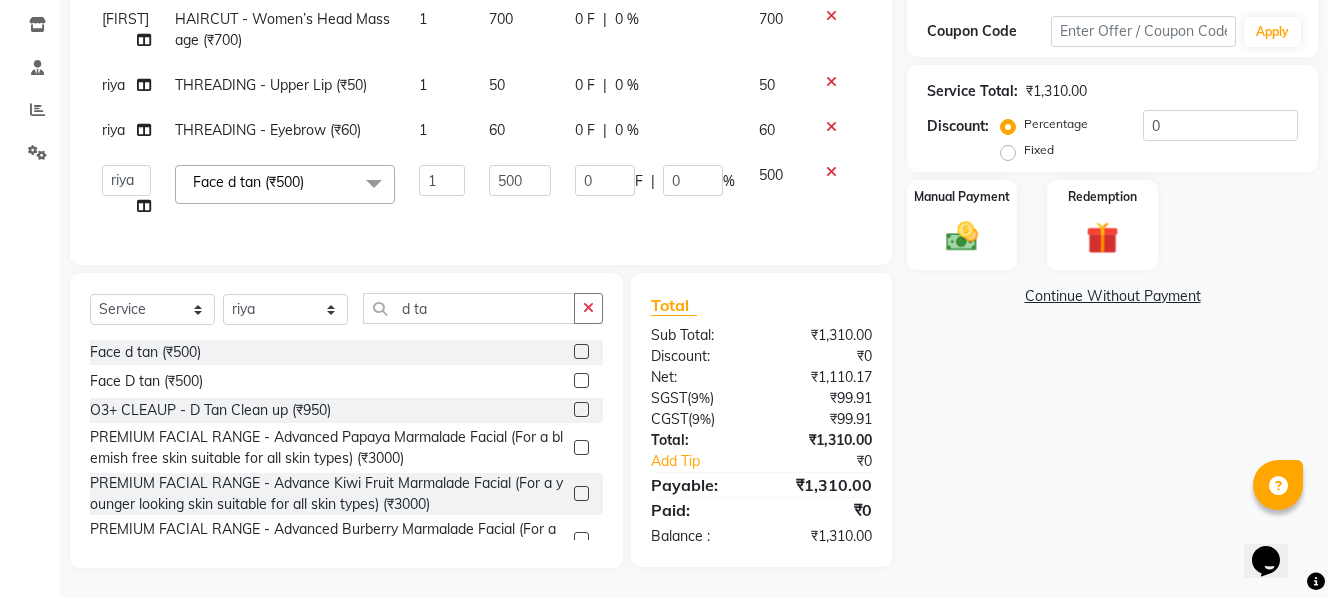 scroll, scrollTop: 348, scrollLeft: 0, axis: vertical 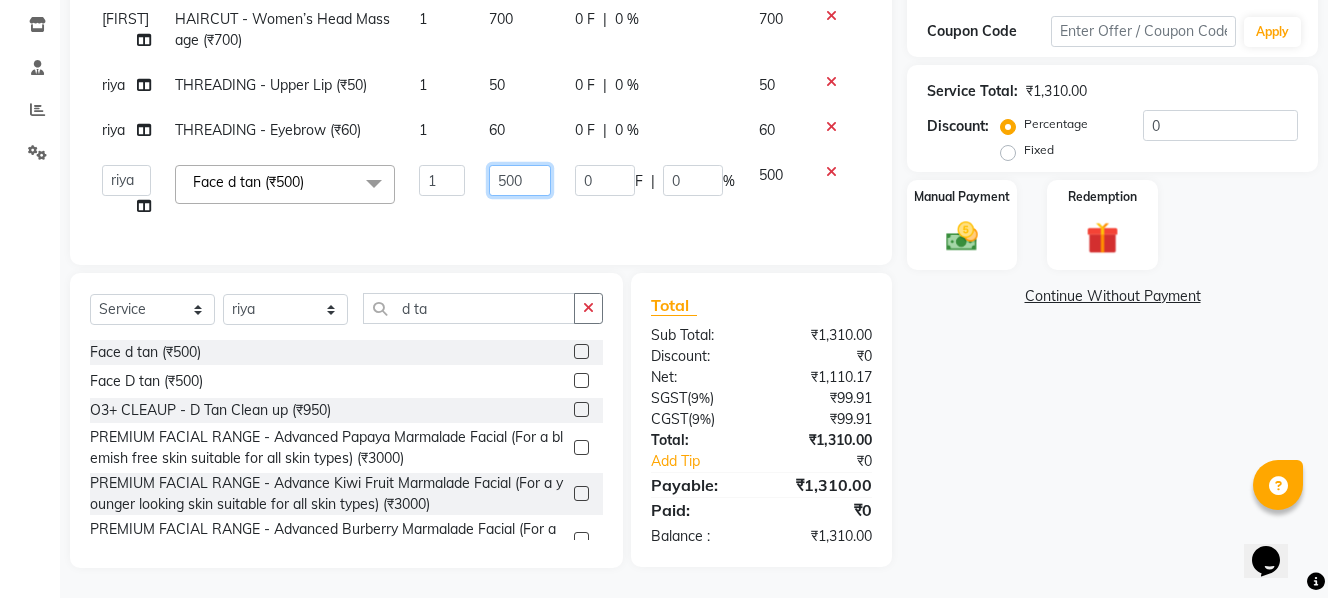 click on "500" 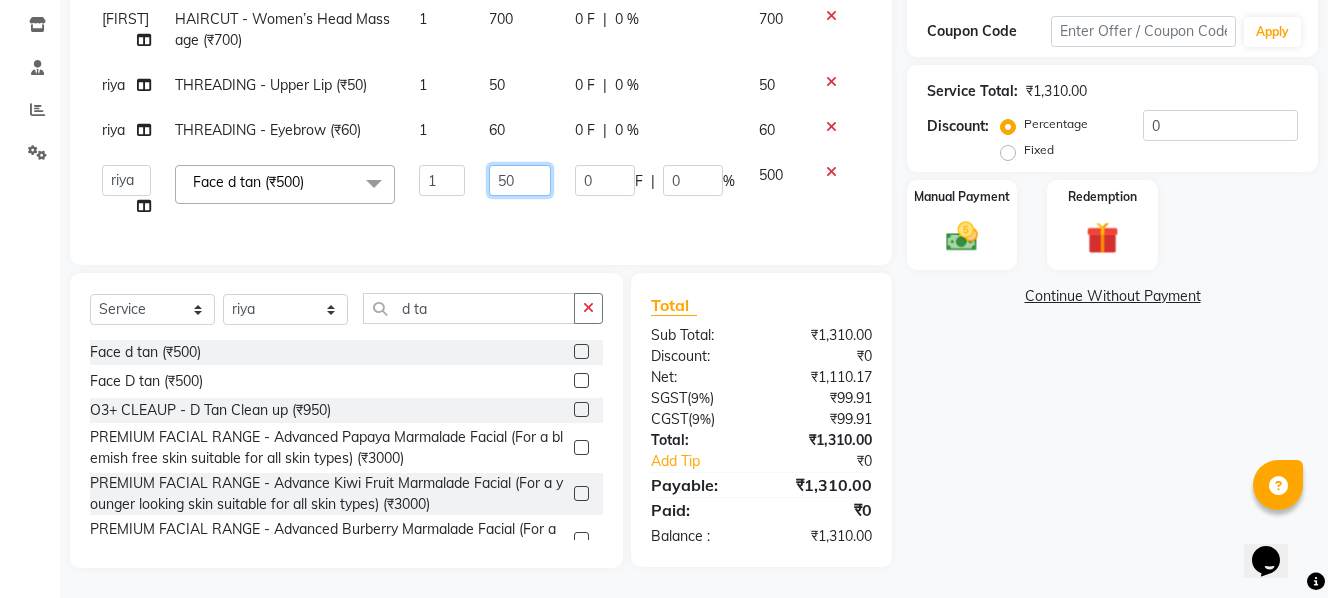 type on "5" 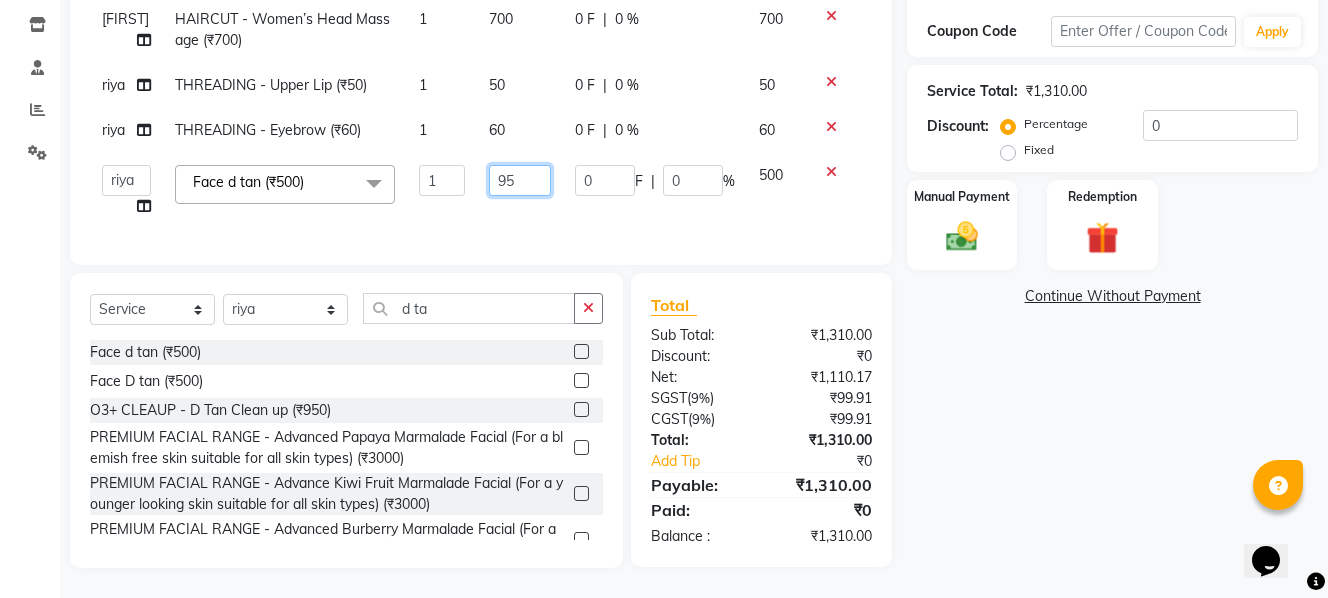 type on "950" 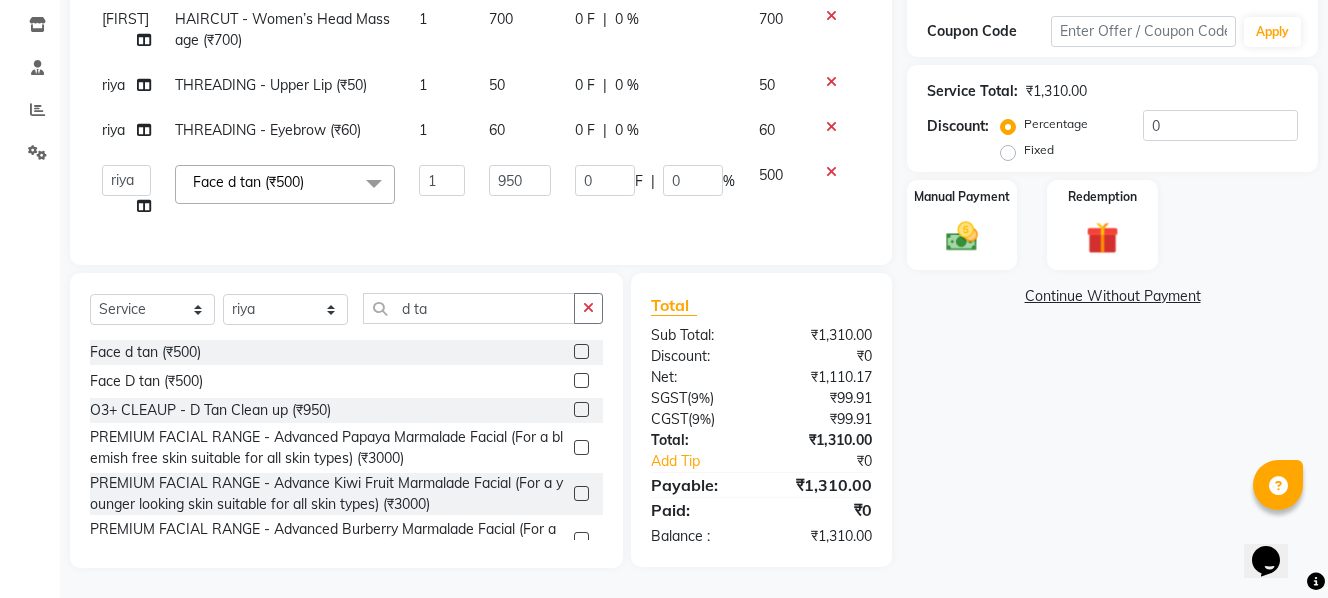 click on "[FIRST] HAIRCUT - Women’s Head Massage (₹700) 1 700 0 F | 0 % 700 [FIRST] THREADING - Upper Lip (₹50) 1 50 0 F | 0 % 50 [FIRST] THREADING - Eyebrow (₹60) 1 60 0 F | 0 % 60   [FIRST]   [FIRST]   [FIRST]    [FIRST]   [FIRST]   [FIRST]   [FIRST]   [FIRST]  Face d tan (₹500)  x HAIRCUT - Men (₹450) HAIRCUT - Women (₹1000) HAIRCUT - Girl Hair Cut (₹450) HAIRCUT - Boy Hair Cut (₹400) HAIRCUT - Hair Wash With Setting (₹700) HAIRCUT - Ironing Curls Upto Waist (₹800) HAIRCUT - Men’s Head Massage (₹600) HAIRCUT - Women’s Head Massage (₹700) Beard Trim (₹200) Clean Shave (₹250) Men highlight (₹2500) Men Global colour short hair (₹1500) Normal Clean Up (₹500) Rica Waxing Full hand (₹600) Rica Underarms (₹300) Rica Half Arms (₹500) Rica Full legs (₹800) Rica Half Legs (₹600) Rica Full Body Waxing (₹3200) Rica Chin Waxing (₹80) Ironing curls Upto Shoulder (₹700) Ironing Curls Below Shoulders (₹600) Women Global Colour Upto Shoulder (₹4000) Women Global Colour Upto Waist (₹7000) 1" 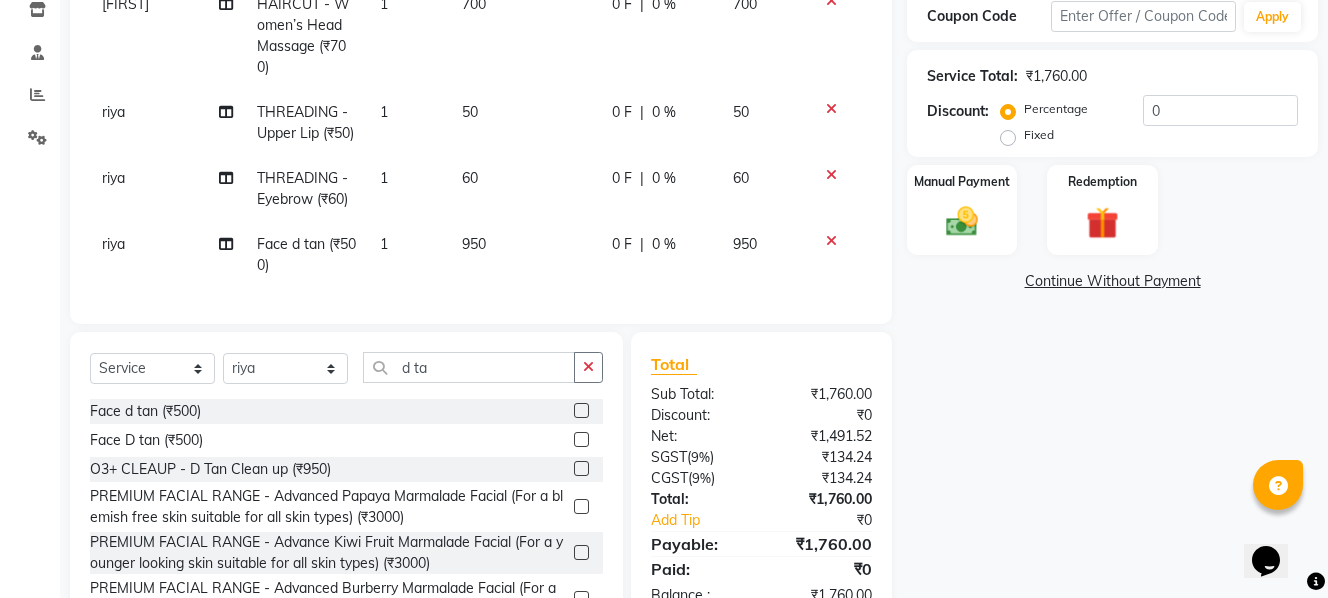 scroll, scrollTop: 422, scrollLeft: 0, axis: vertical 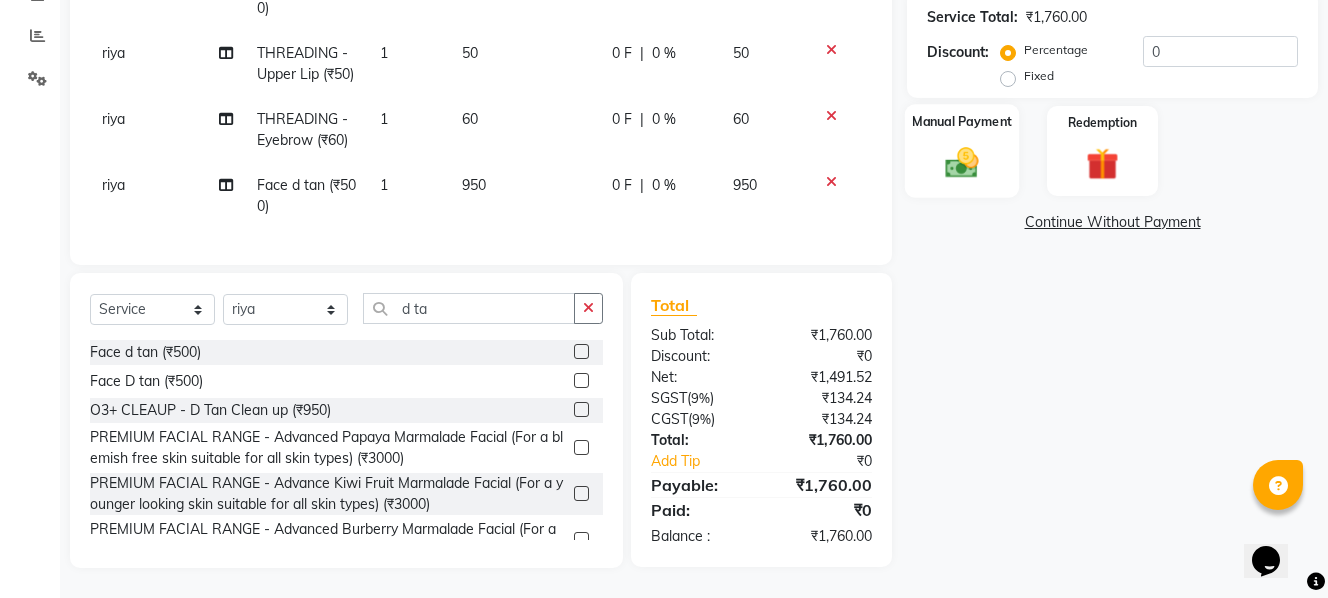 click 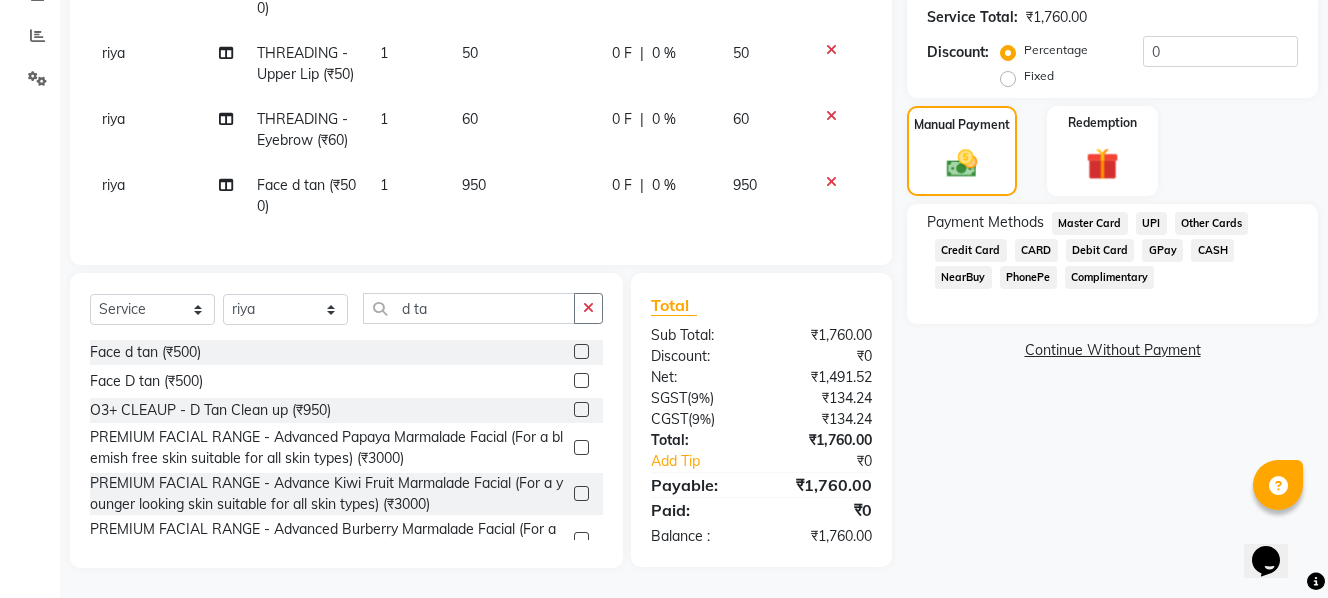 click on "UPI" 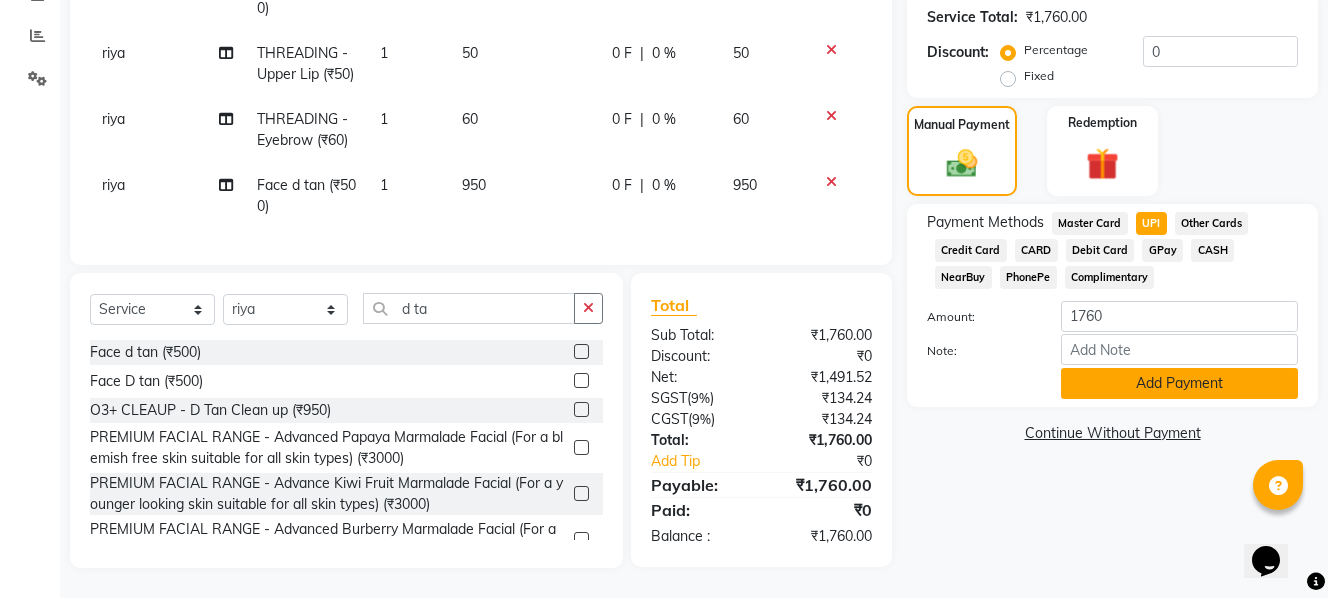click on "Add Payment" 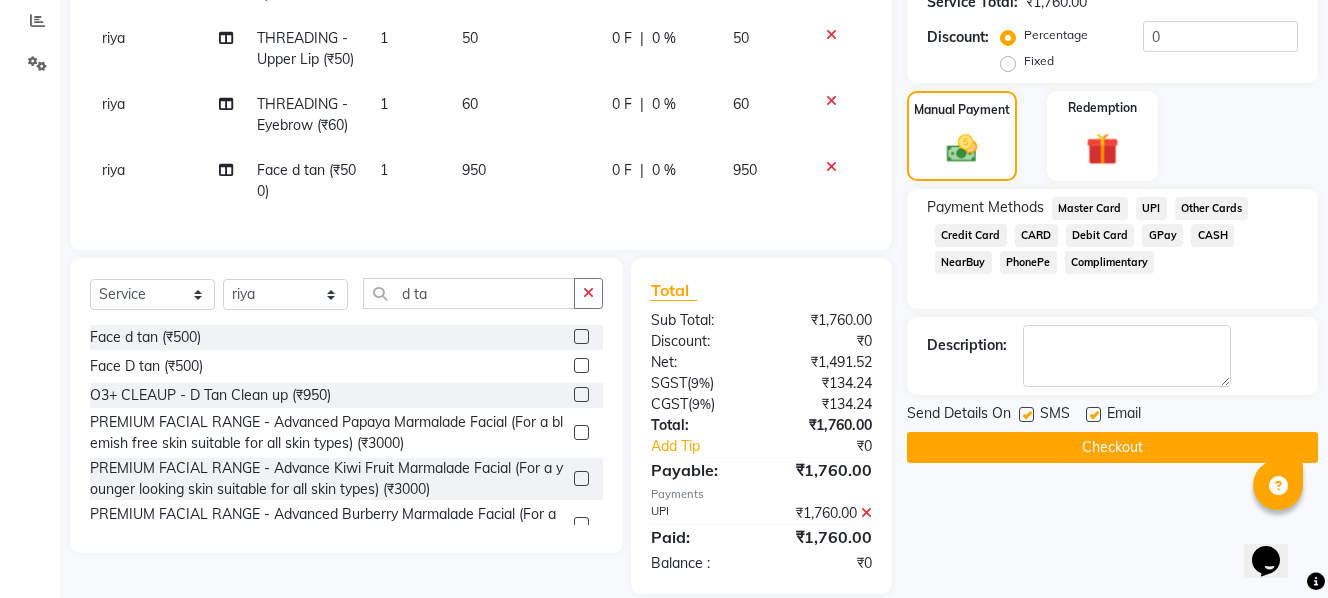 click on "SMS" 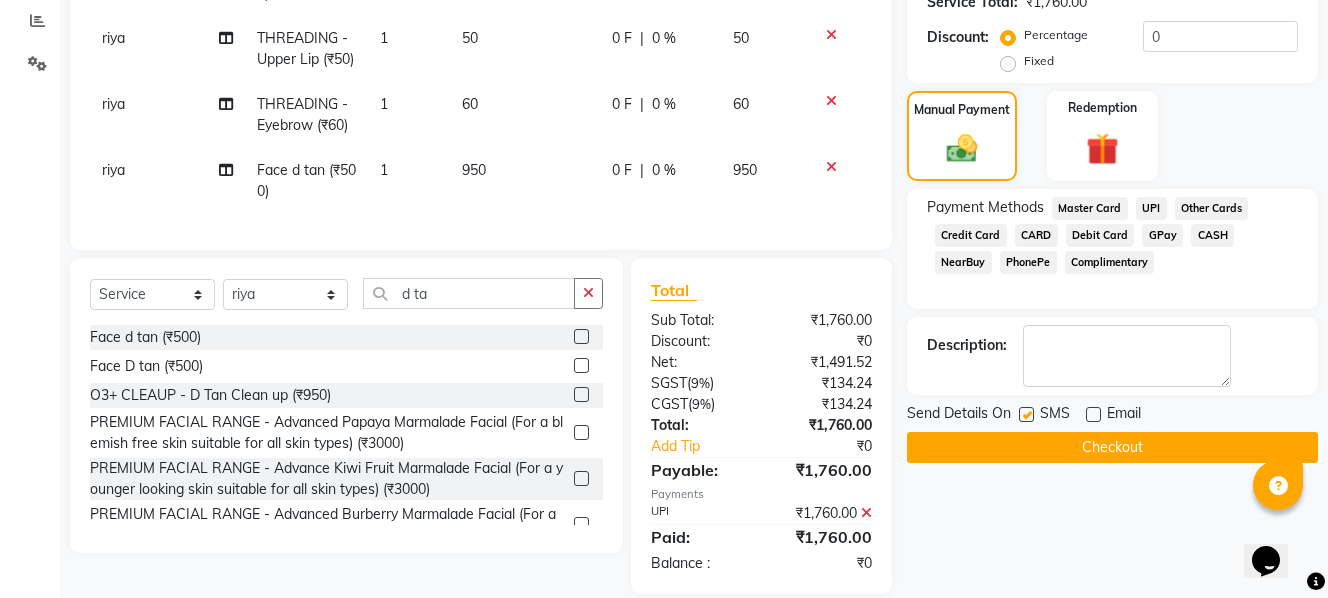 click on "Checkout" 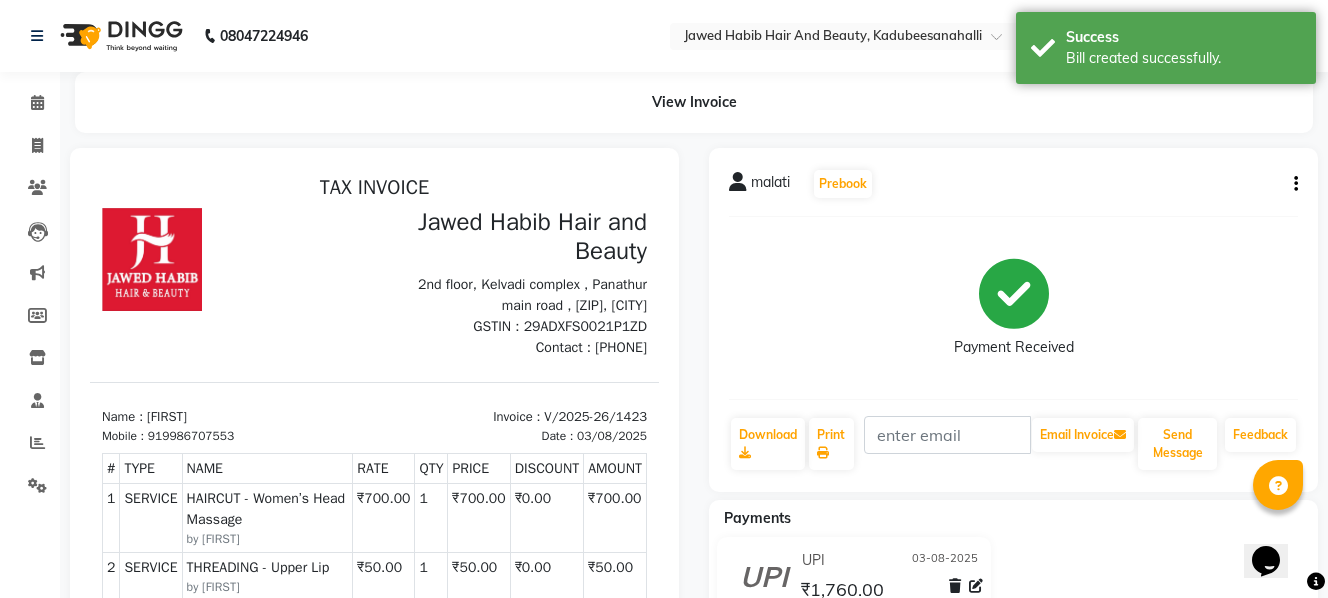 scroll, scrollTop: 0, scrollLeft: 0, axis: both 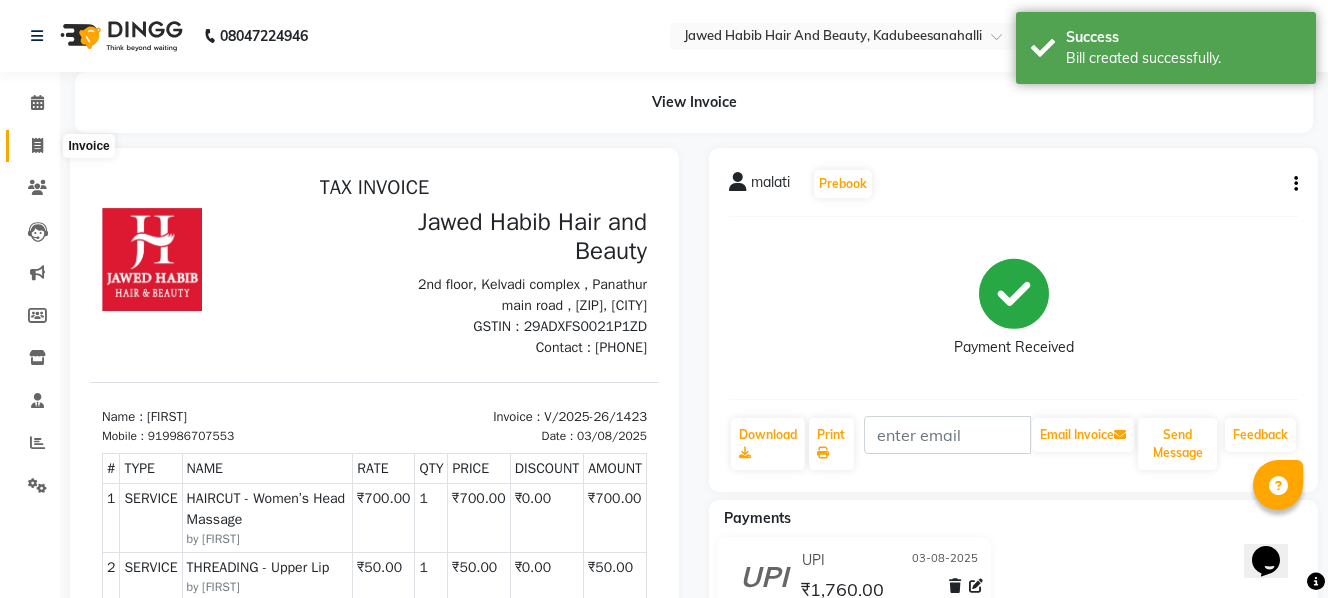 click 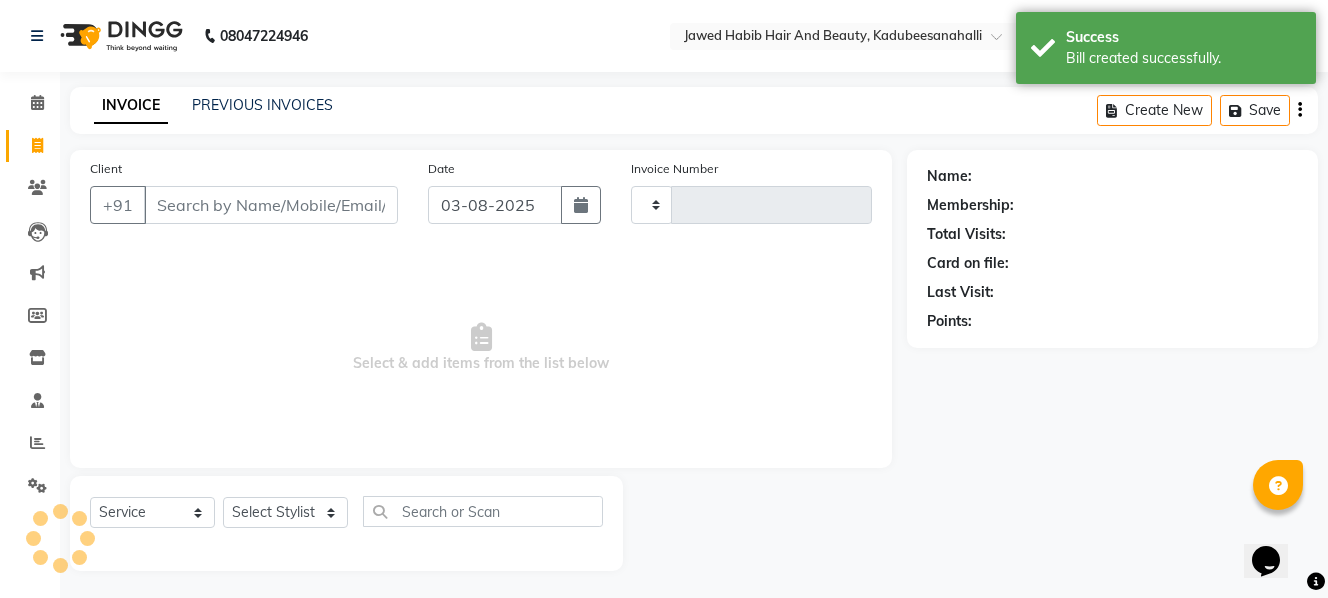 scroll, scrollTop: 3, scrollLeft: 0, axis: vertical 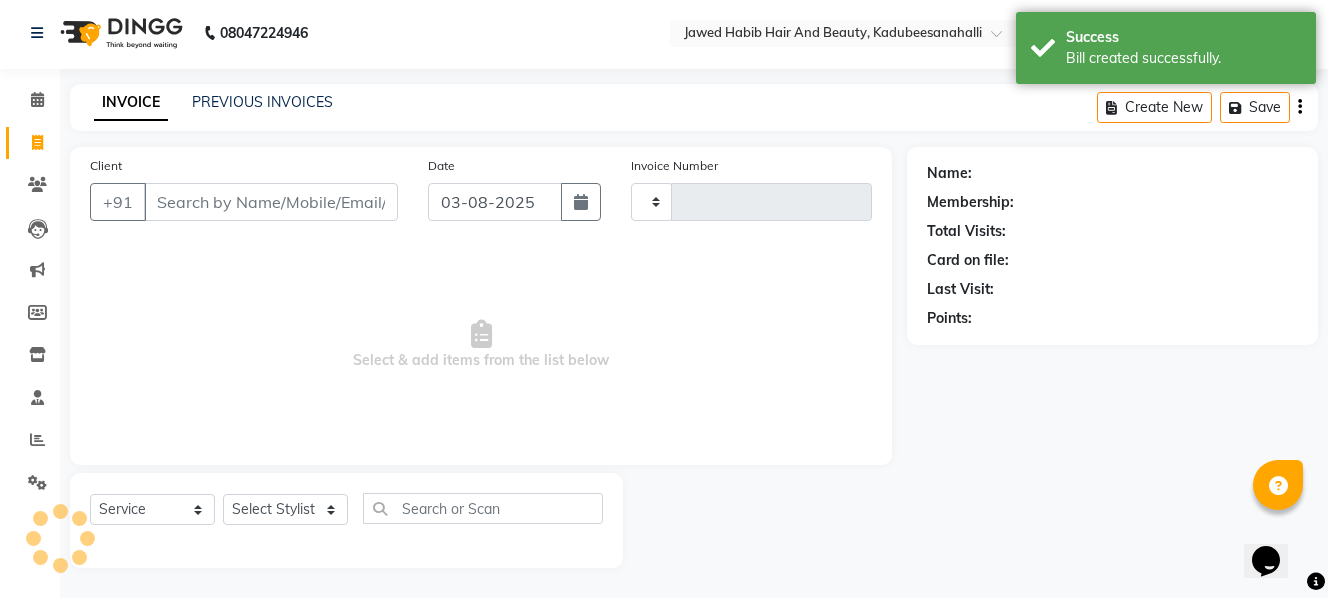 type on "1424" 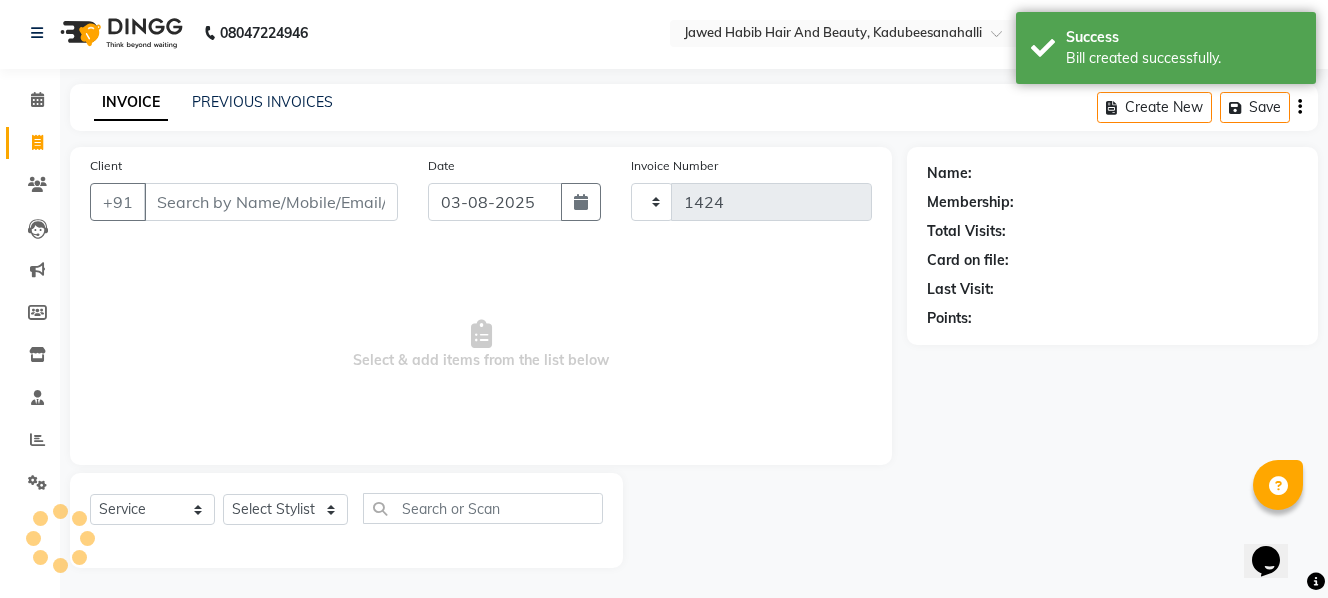 select on "7013" 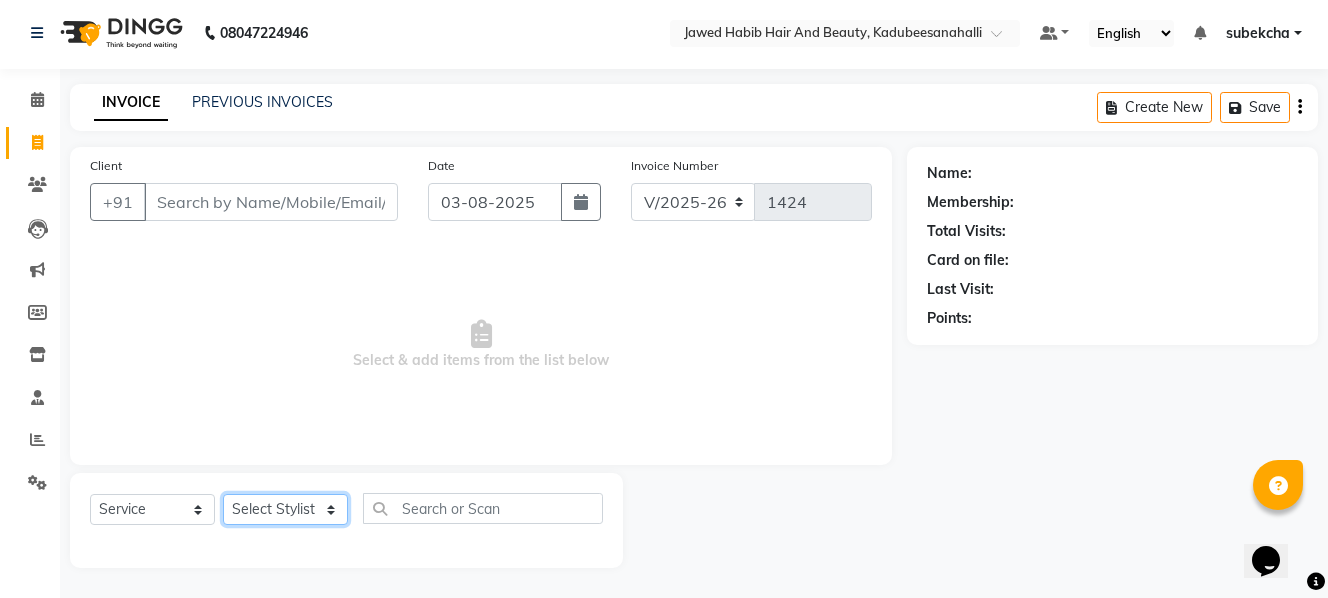 drag, startPoint x: 275, startPoint y: 511, endPoint x: 281, endPoint y: 495, distance: 17.088007 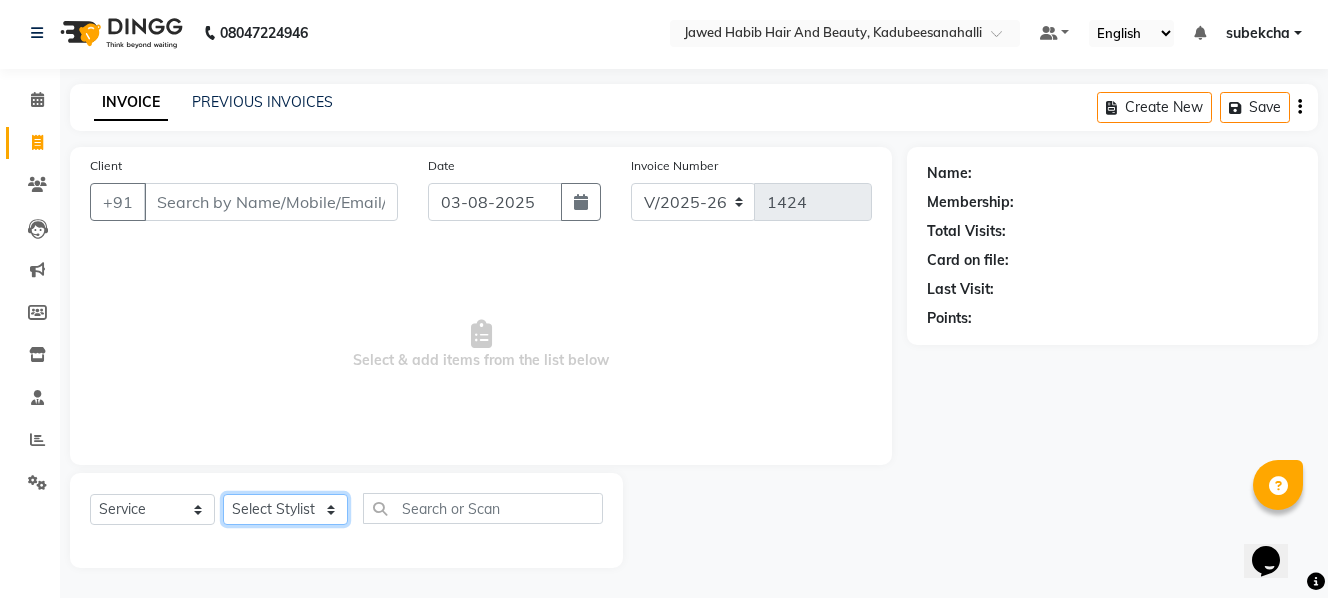 select on "79629" 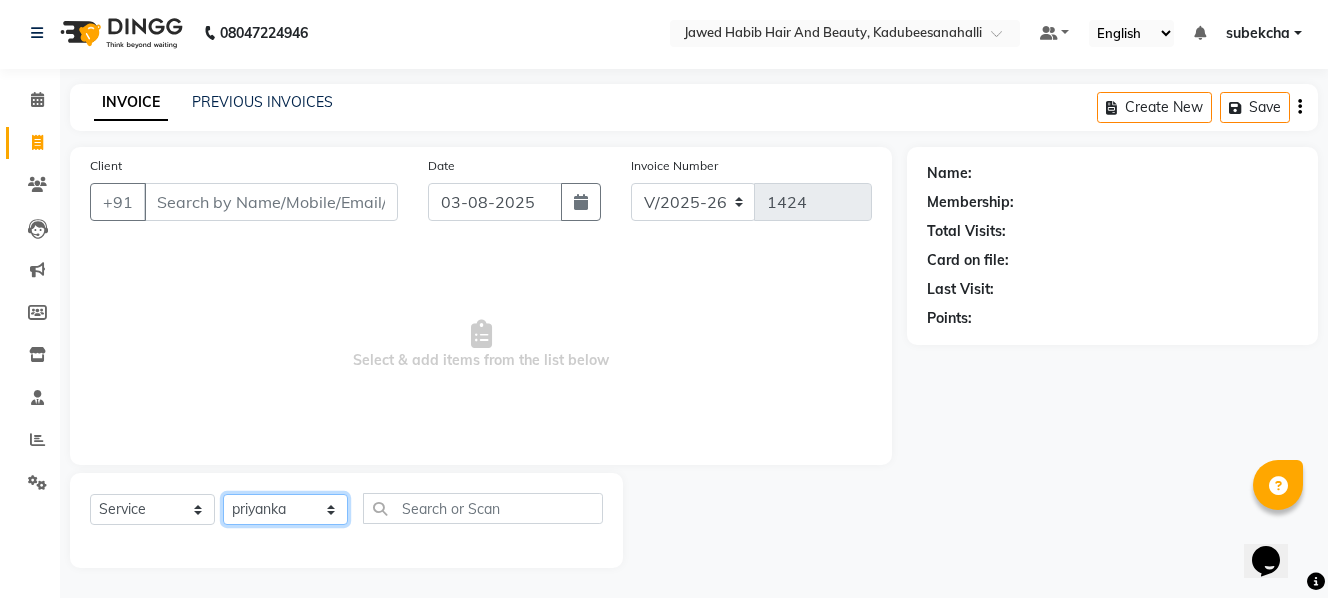 click on "Select Stylist [FIRST] [FIRST] [FIRST]  [FIRST] [FIRST] [FIRST] [FIRST] [FIRST]" 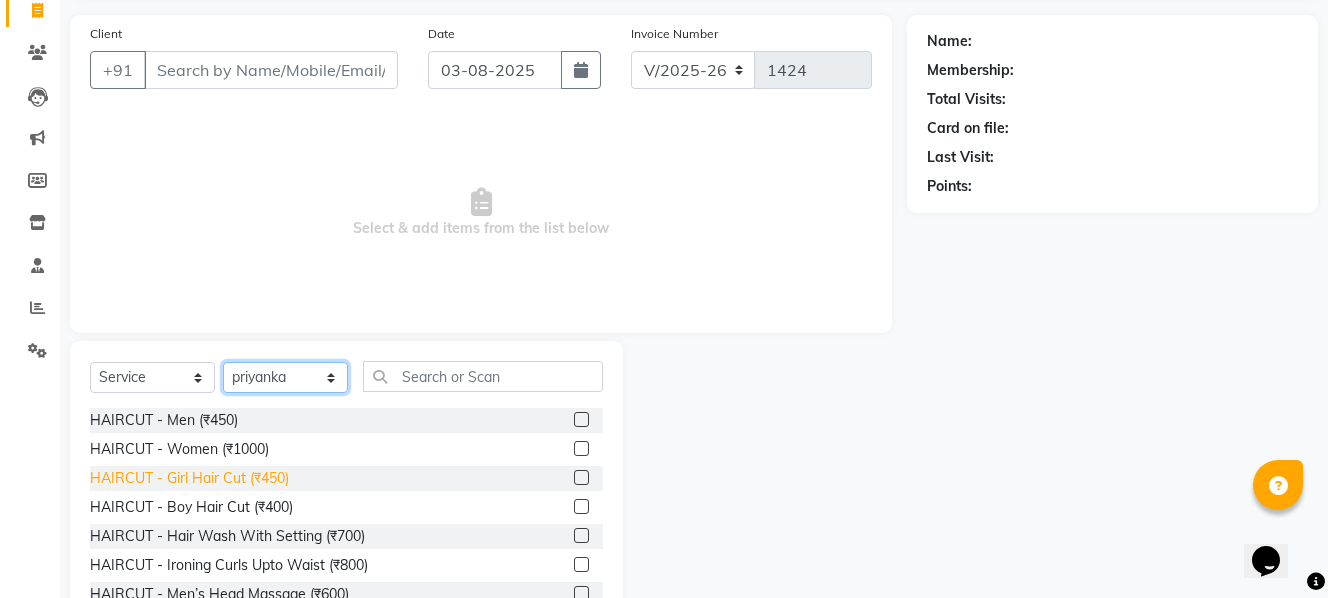 scroll, scrollTop: 203, scrollLeft: 0, axis: vertical 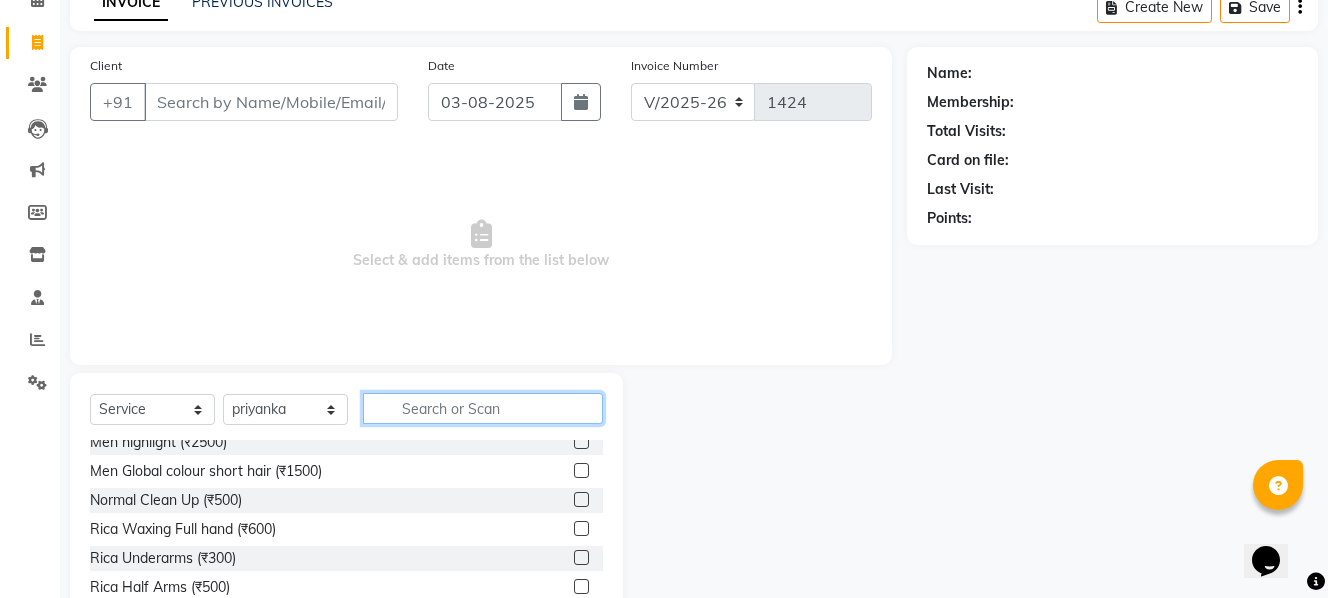 click 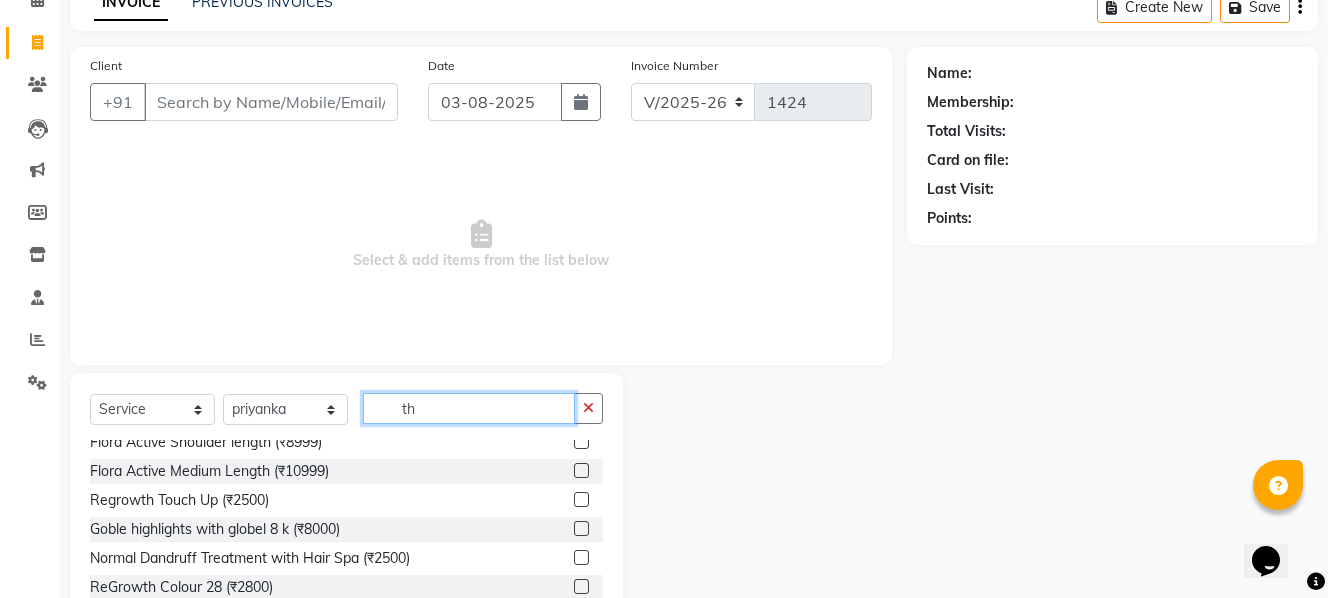 scroll, scrollTop: 0, scrollLeft: 0, axis: both 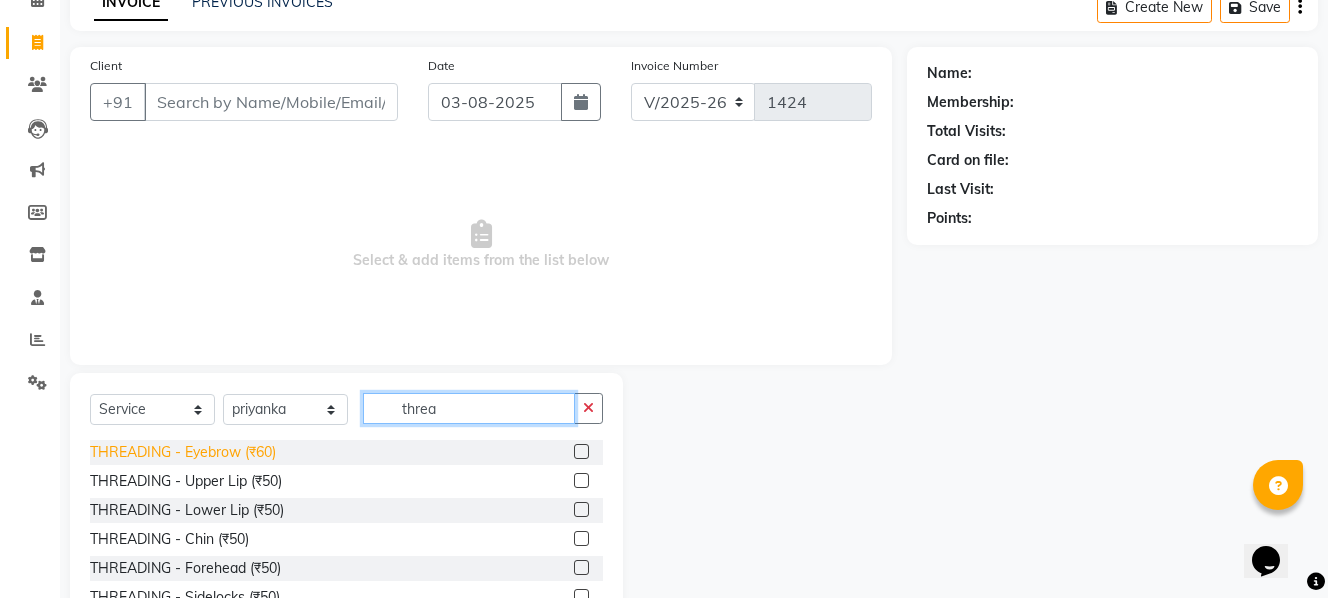 type on "threa" 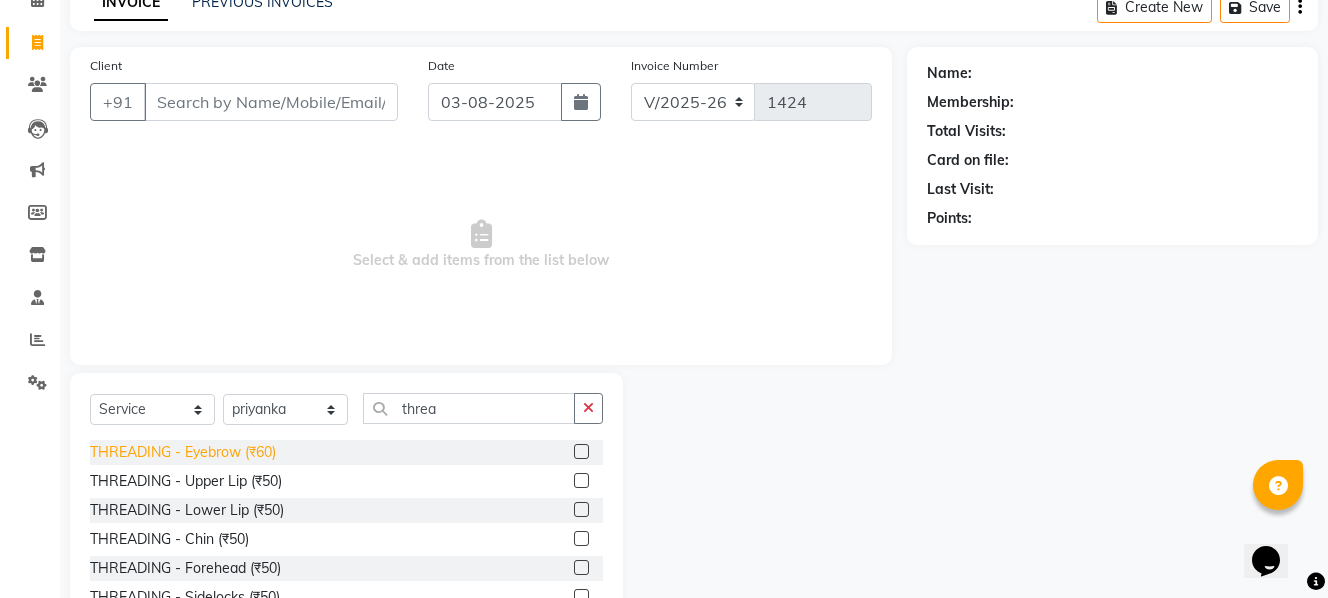click on "THREADING - Eyebrow (₹60)" 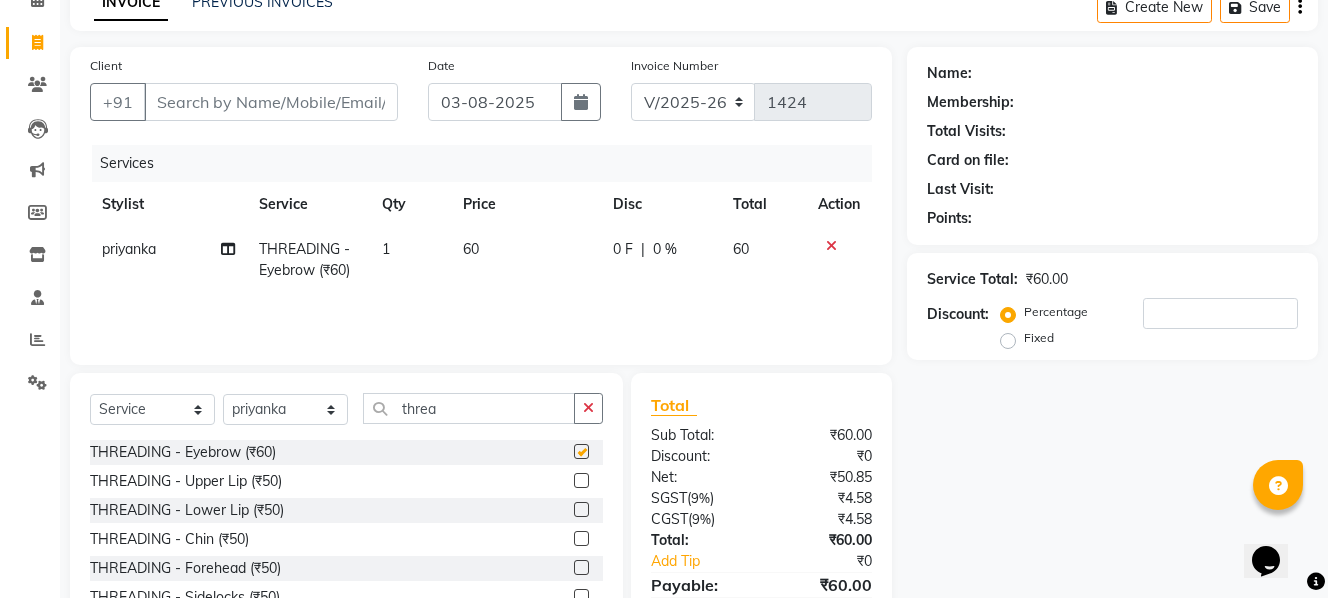 checkbox on "false" 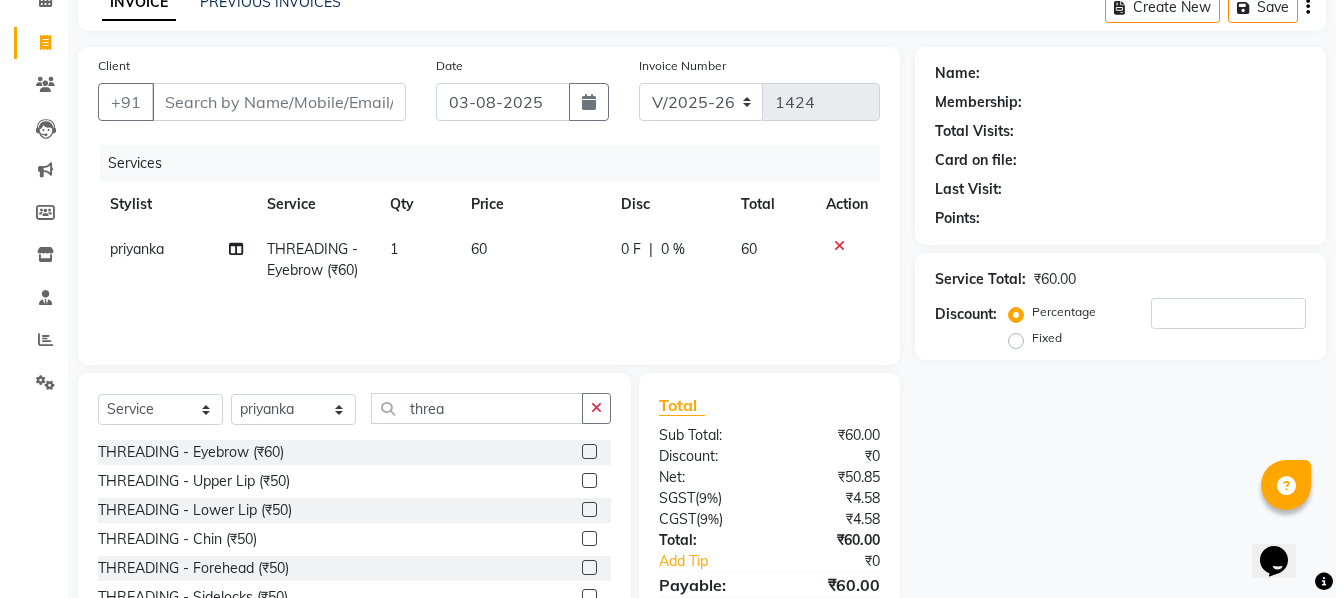 scroll, scrollTop: 0, scrollLeft: 0, axis: both 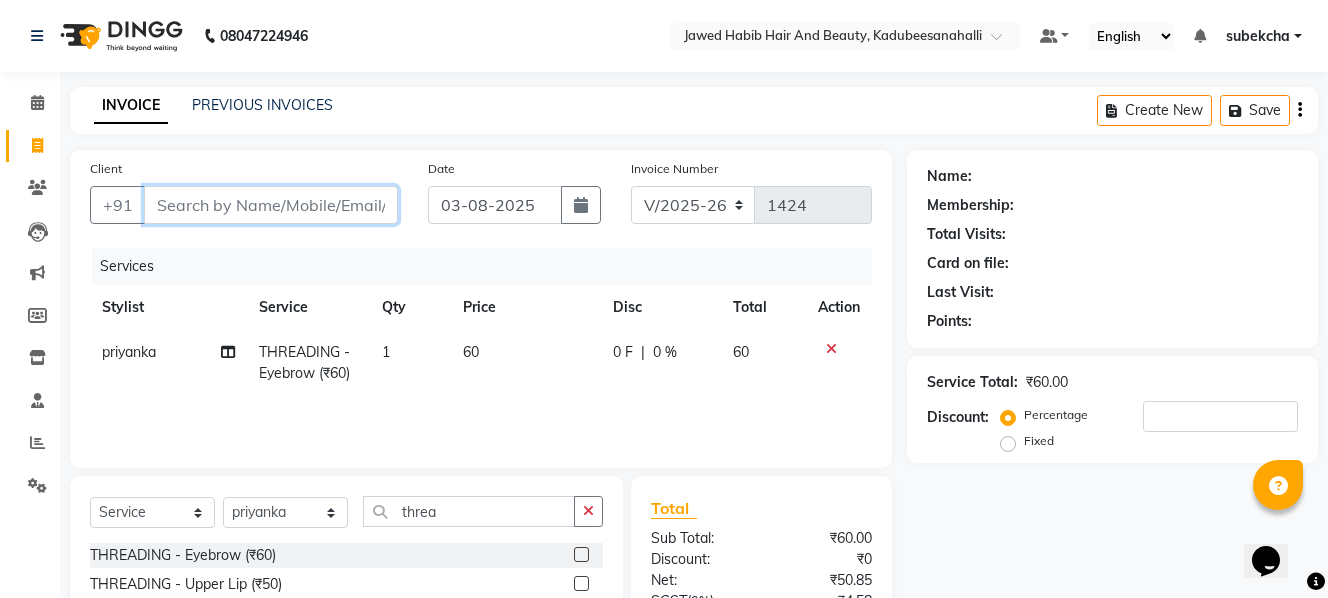 click on "Client" at bounding box center [271, 205] 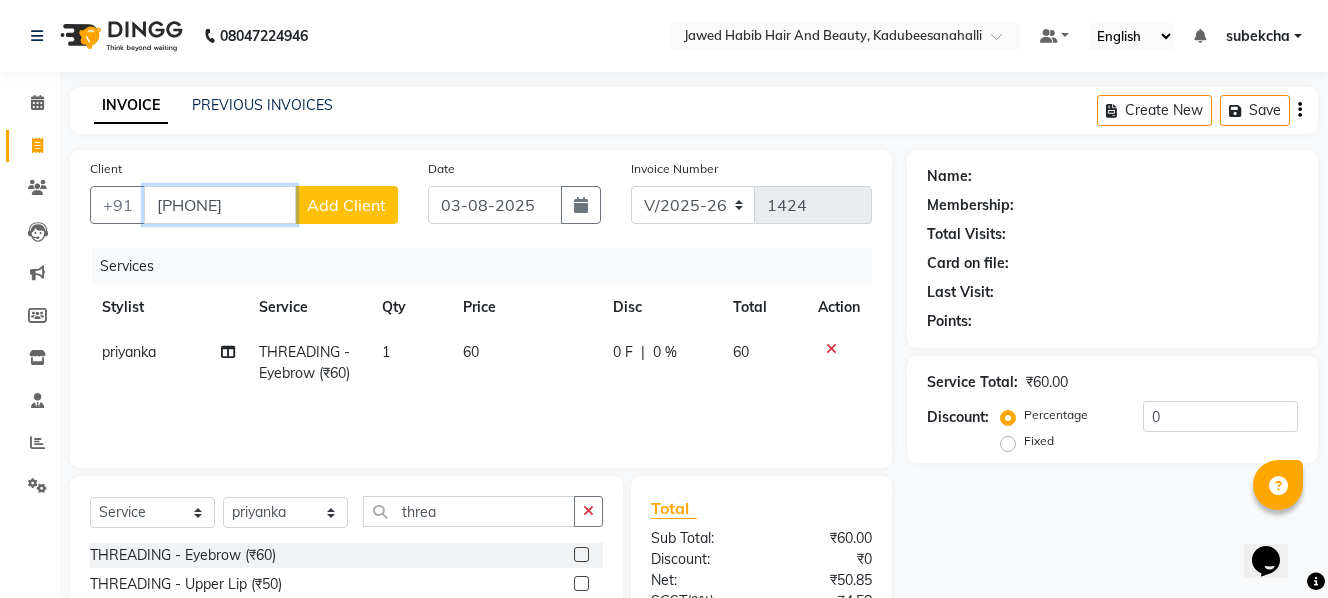 type on "[PHONE]" 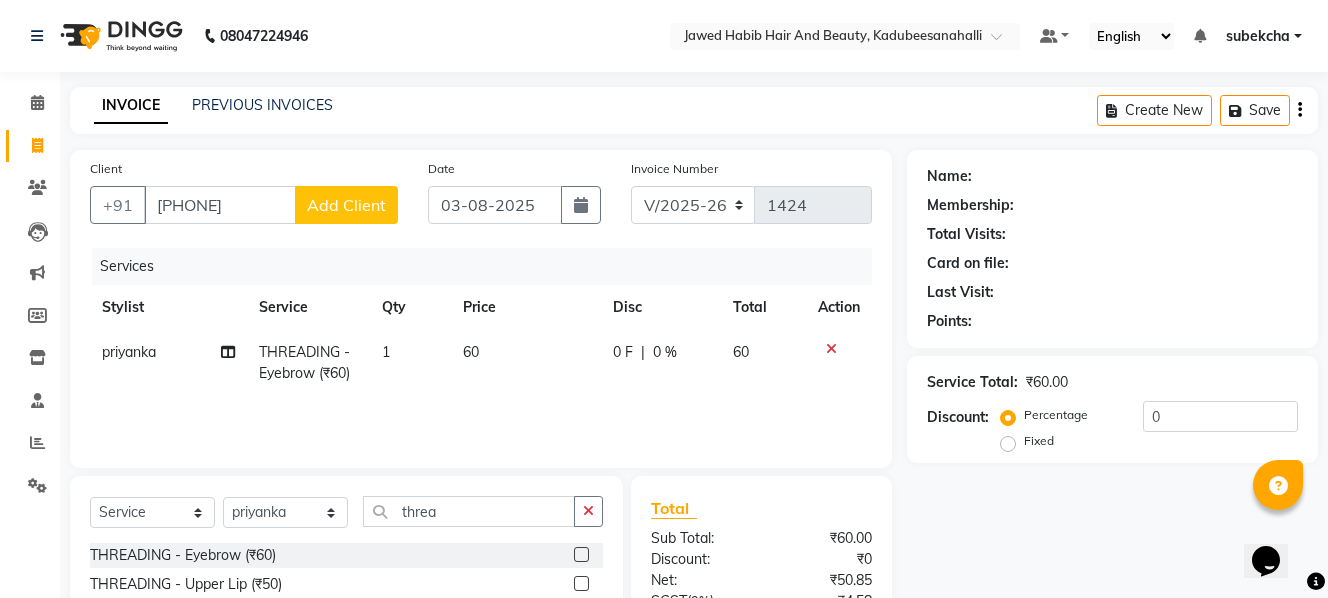 click on "Add Client" 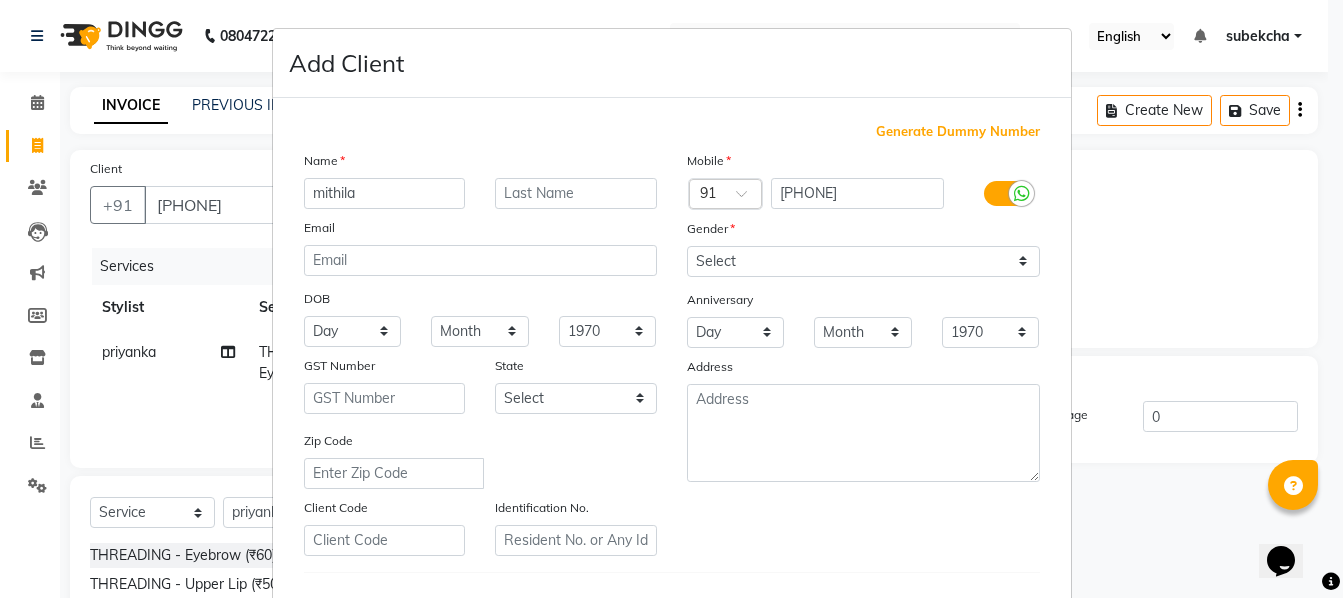 type on "mithila" 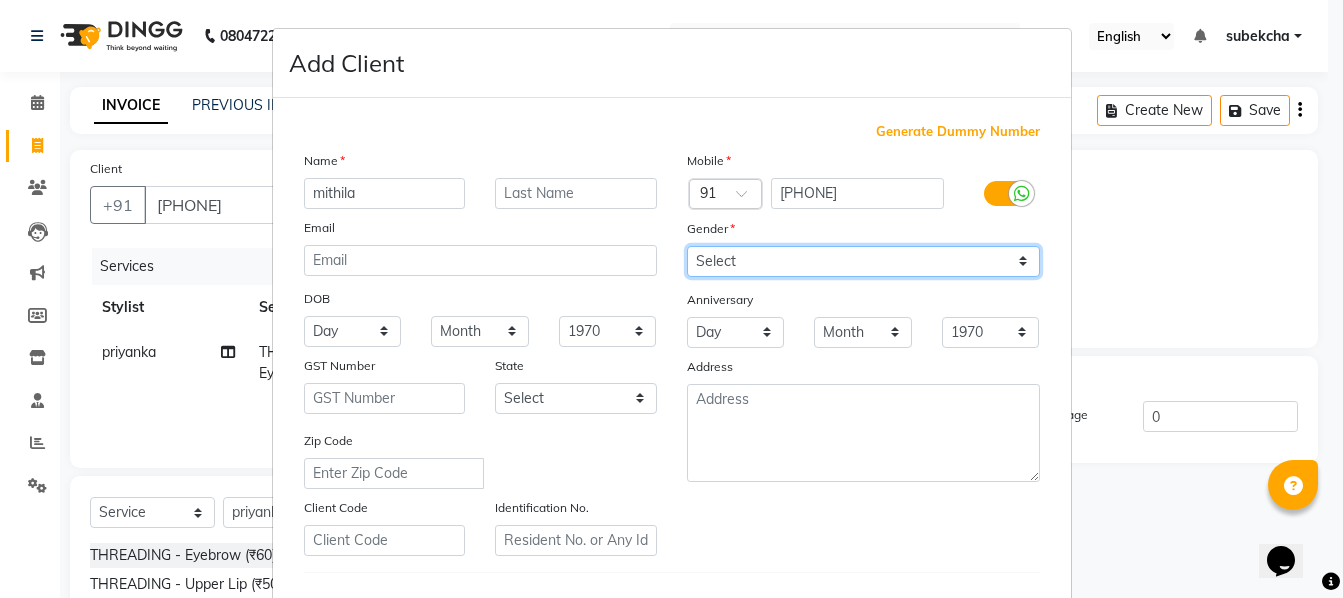 click on "Select Male Female Other Prefer Not To Say" at bounding box center (863, 261) 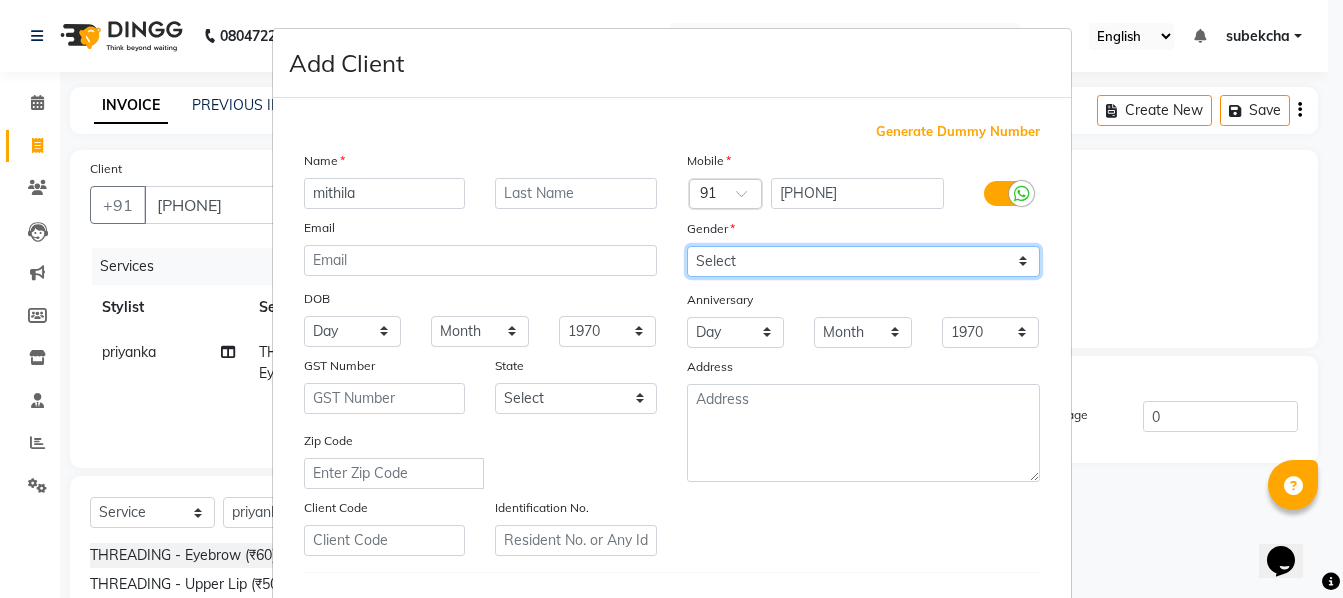 select on "female" 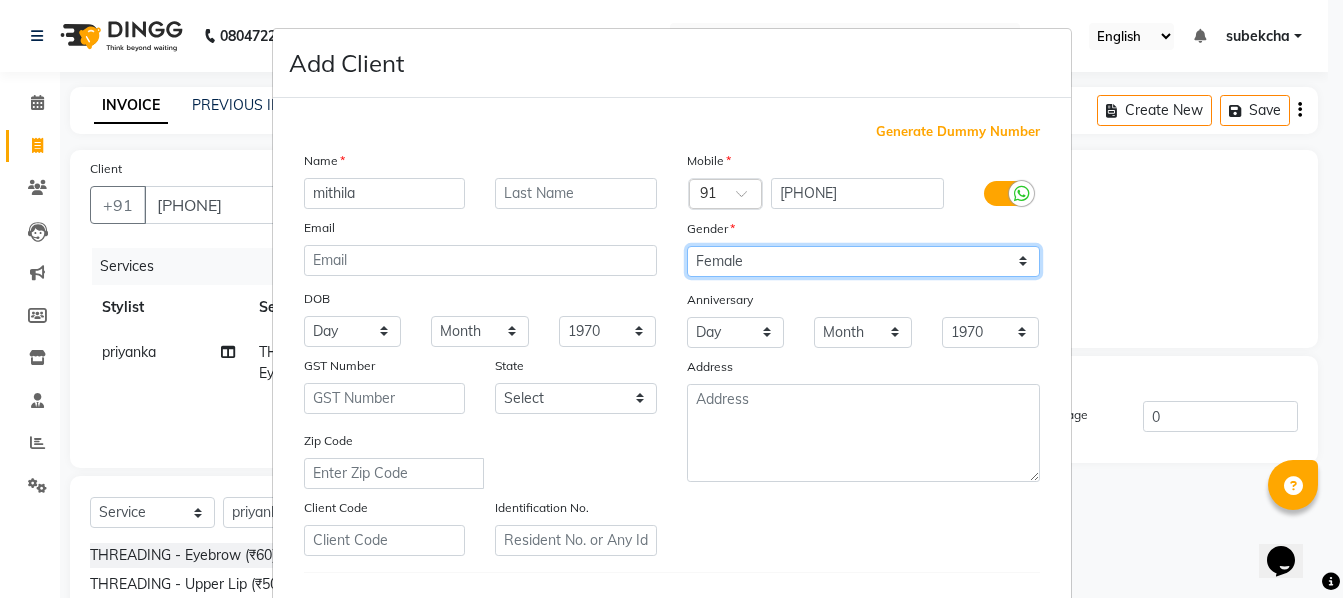 click on "Select Male Female Other Prefer Not To Say" at bounding box center (863, 261) 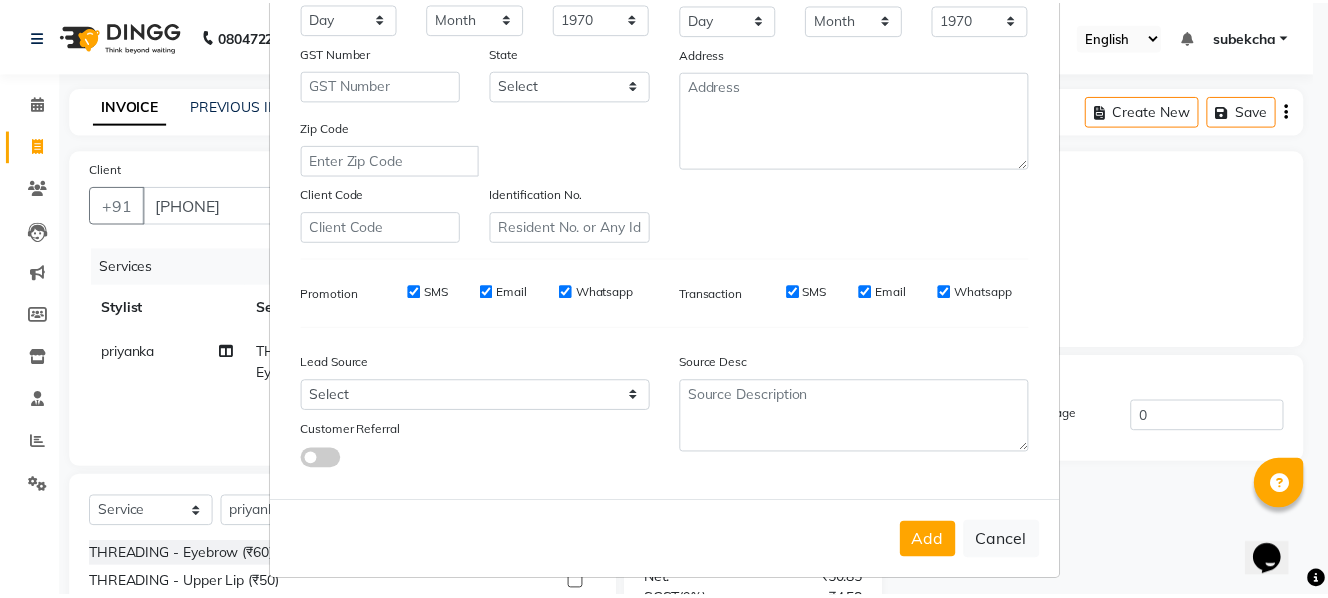 scroll, scrollTop: 325, scrollLeft: 0, axis: vertical 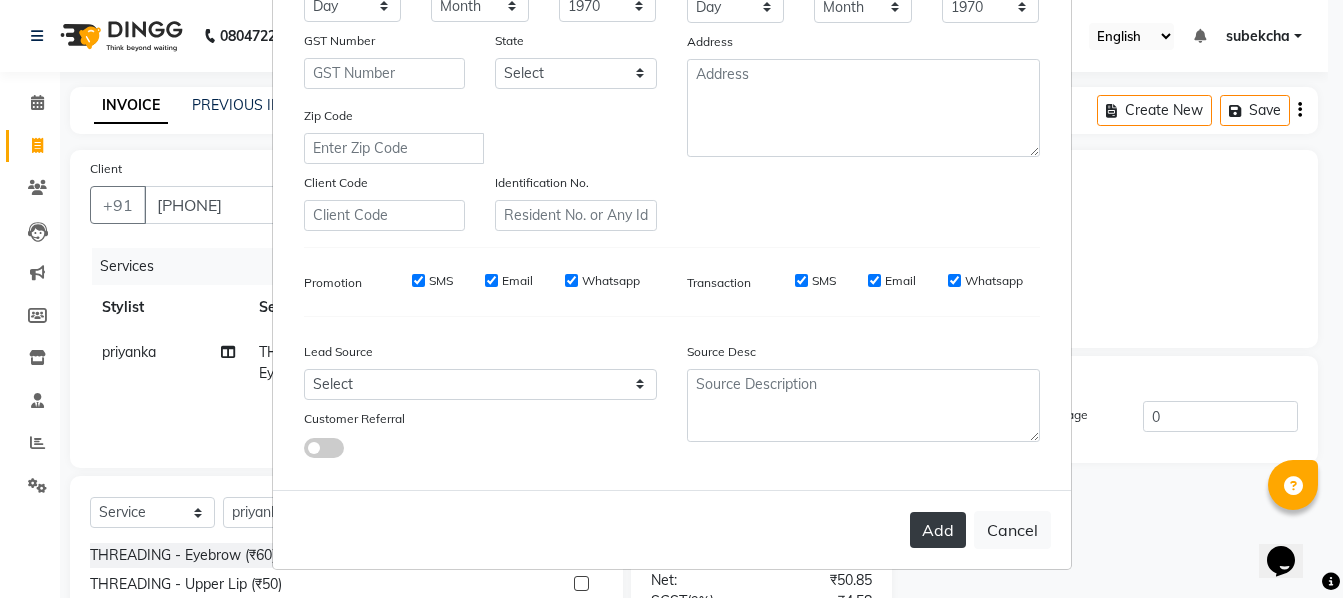 click on "Add" at bounding box center [938, 530] 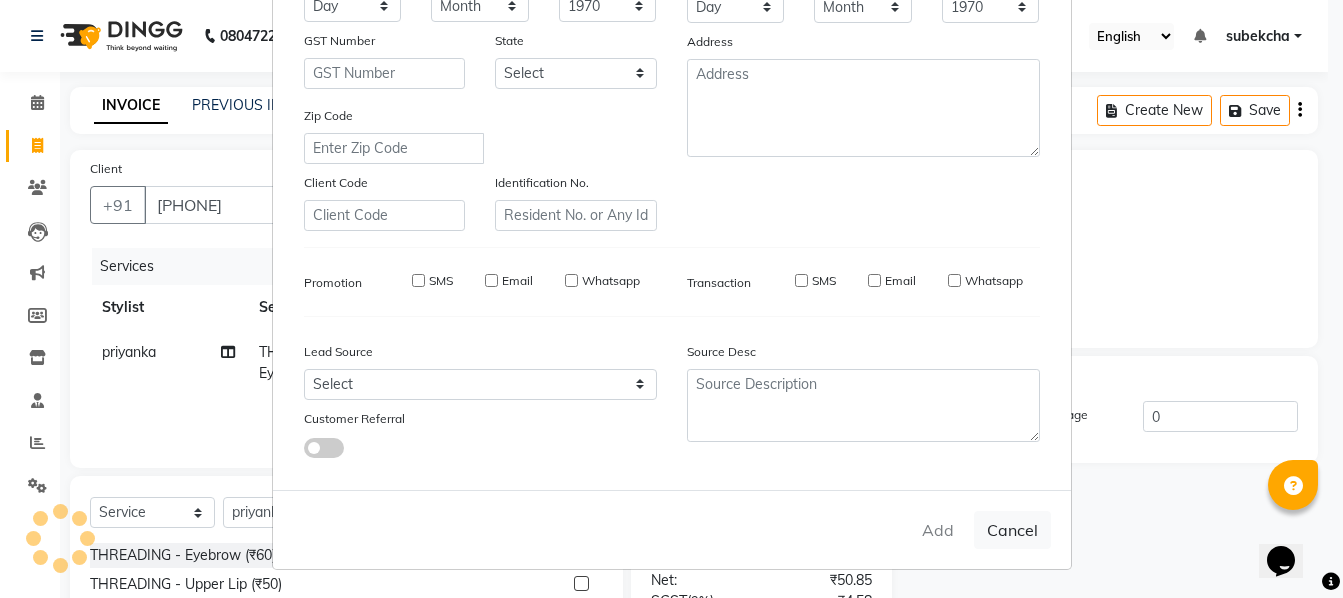 type 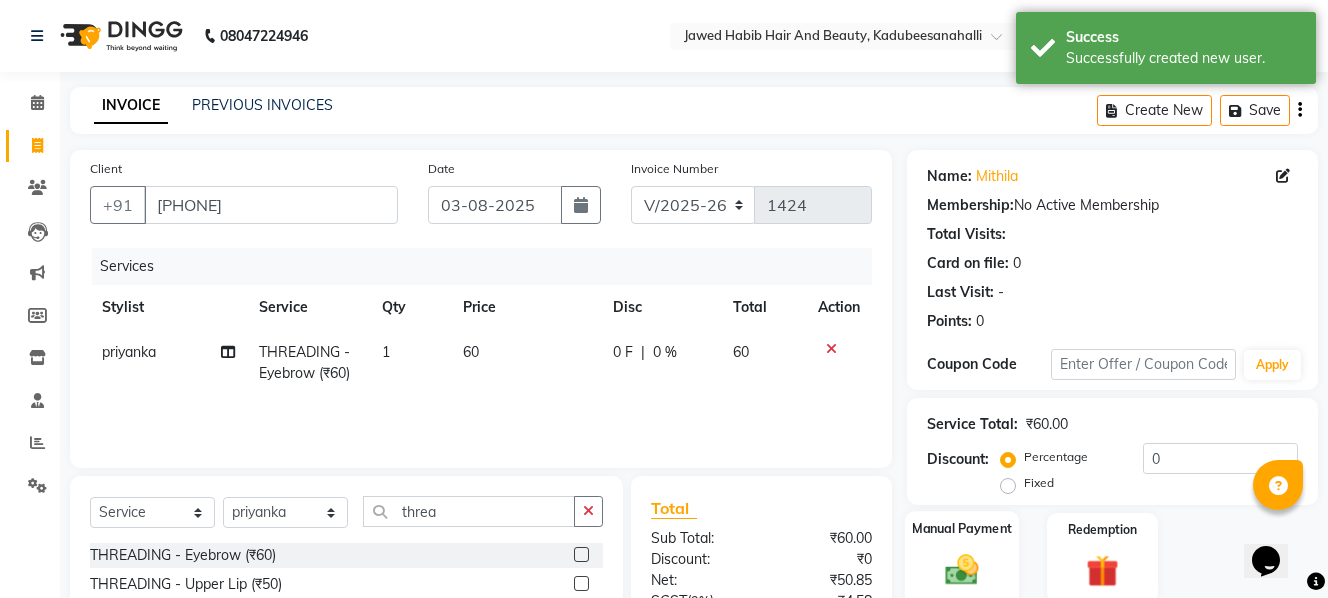 click 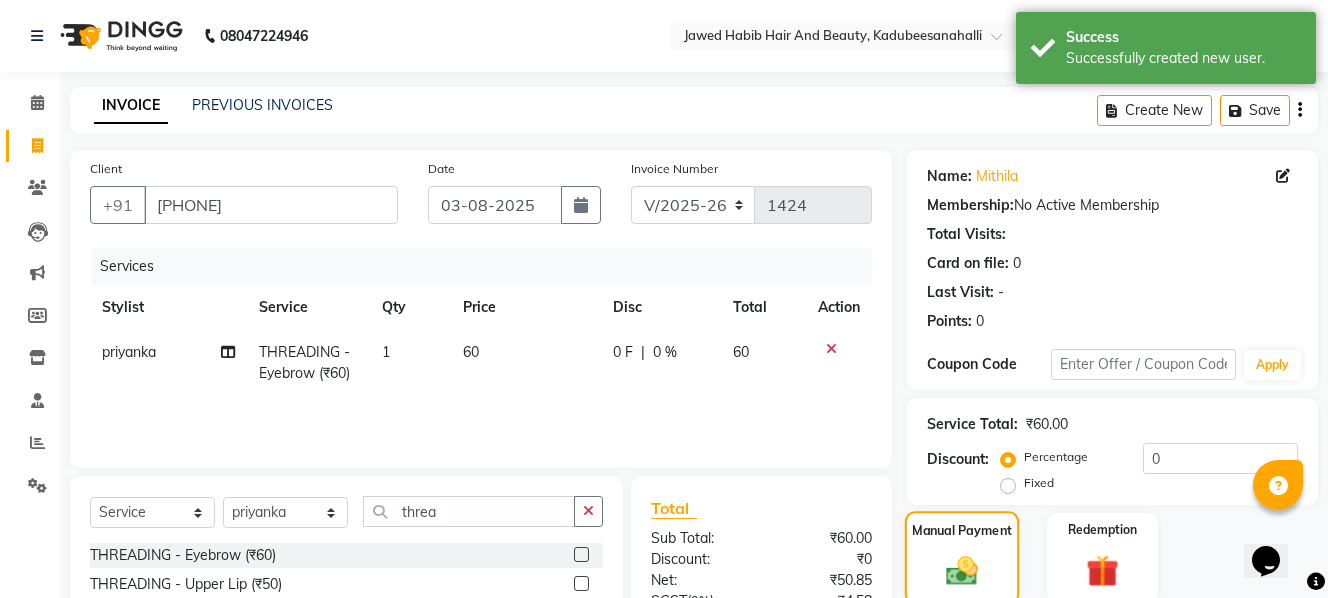 scroll, scrollTop: 204, scrollLeft: 0, axis: vertical 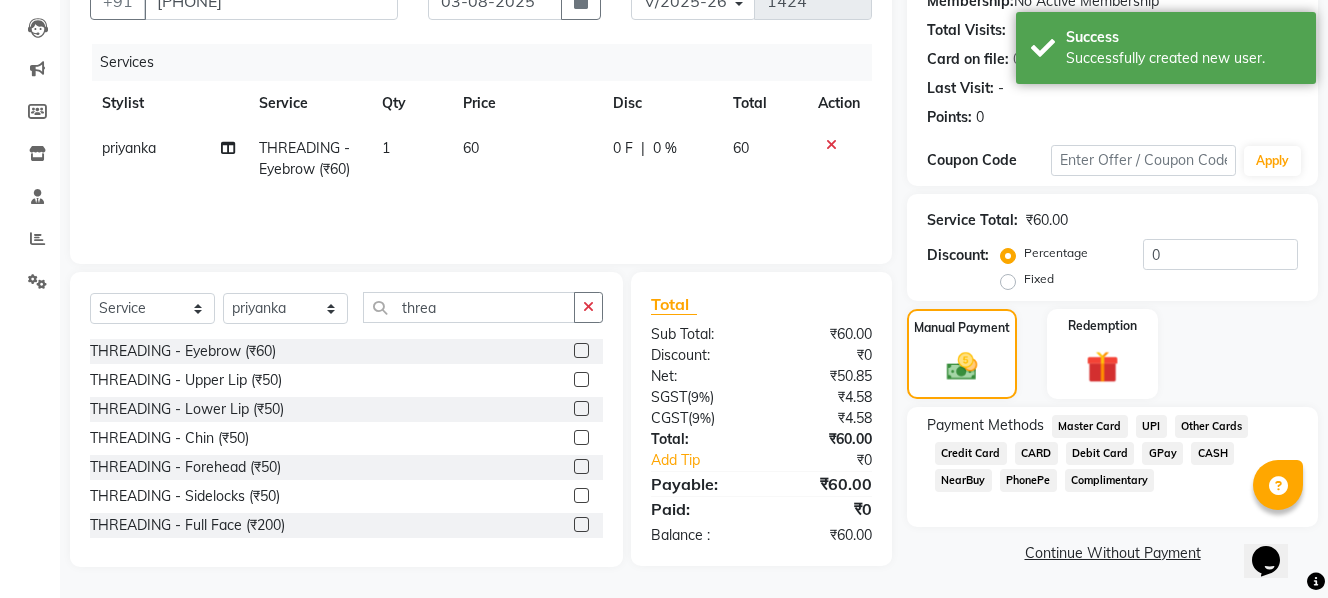 click on "GPay" 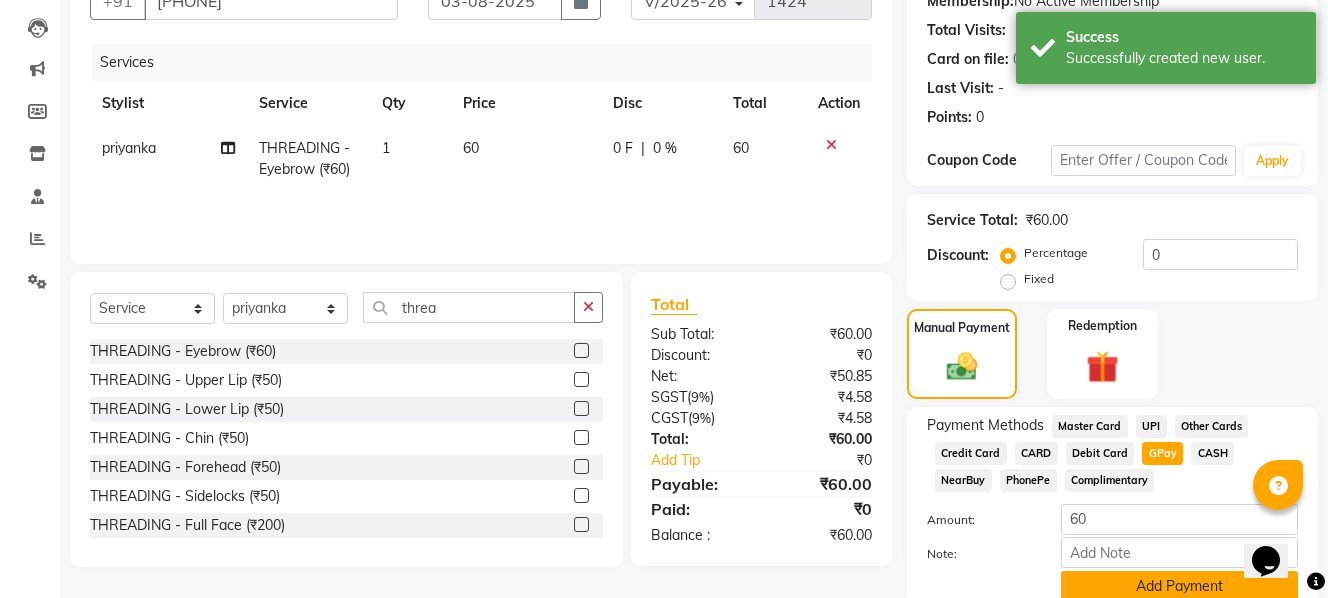 click on "Add Payment" 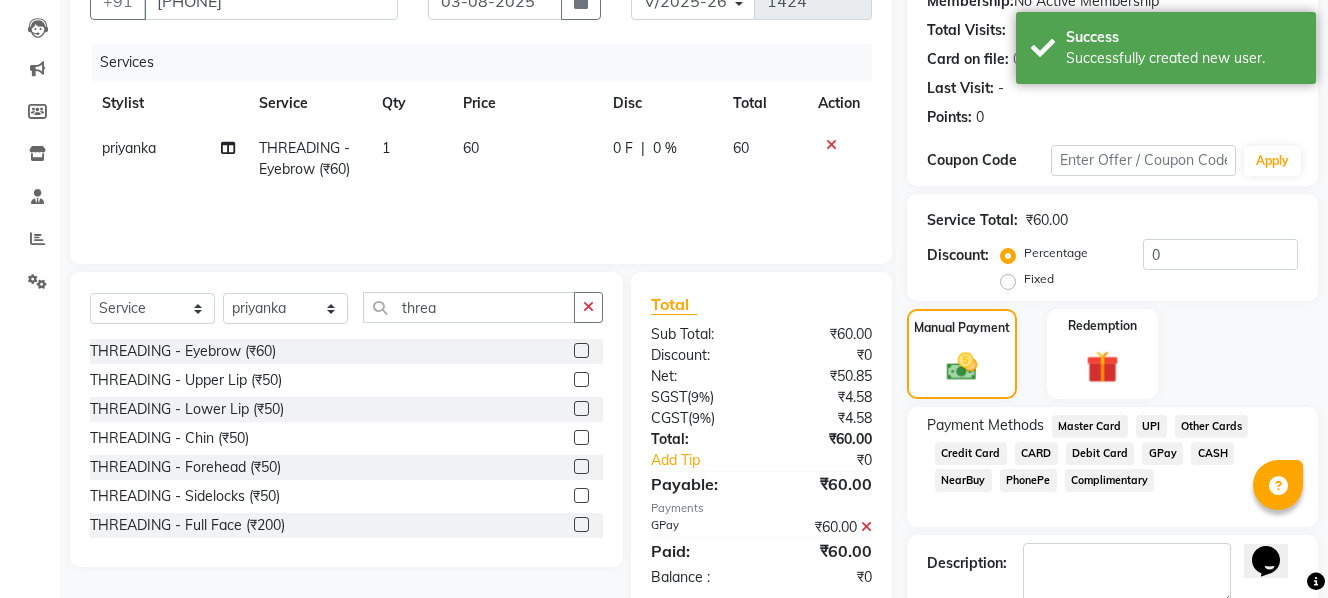 scroll, scrollTop: 317, scrollLeft: 0, axis: vertical 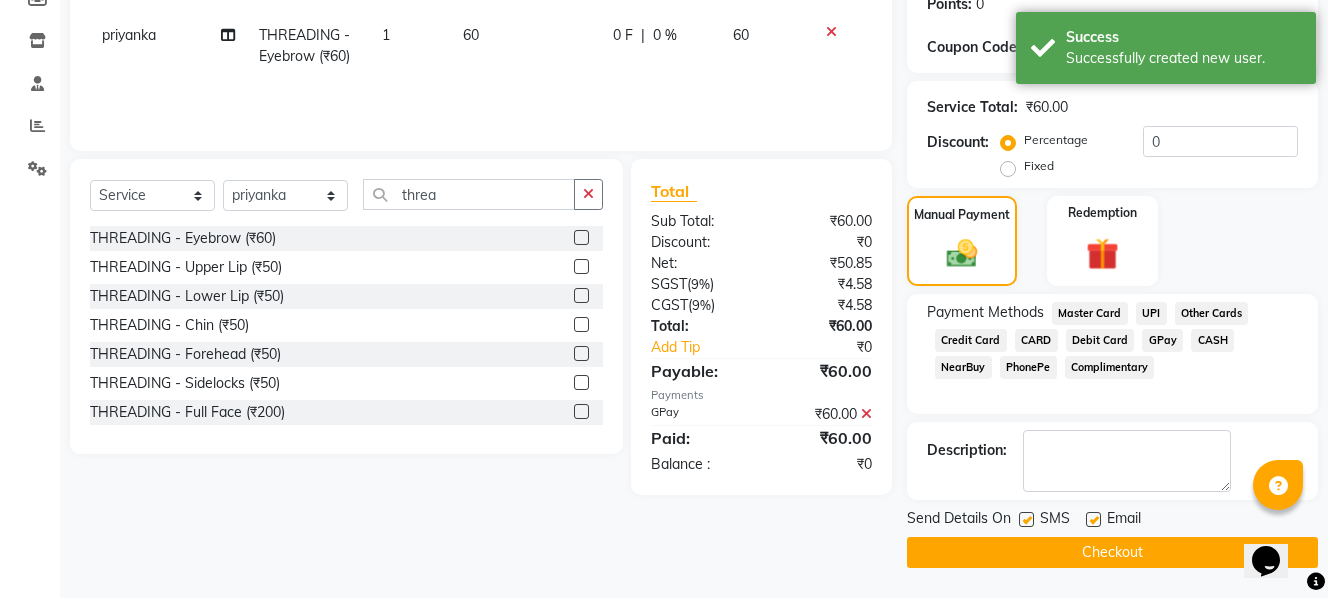 click on "Checkout" 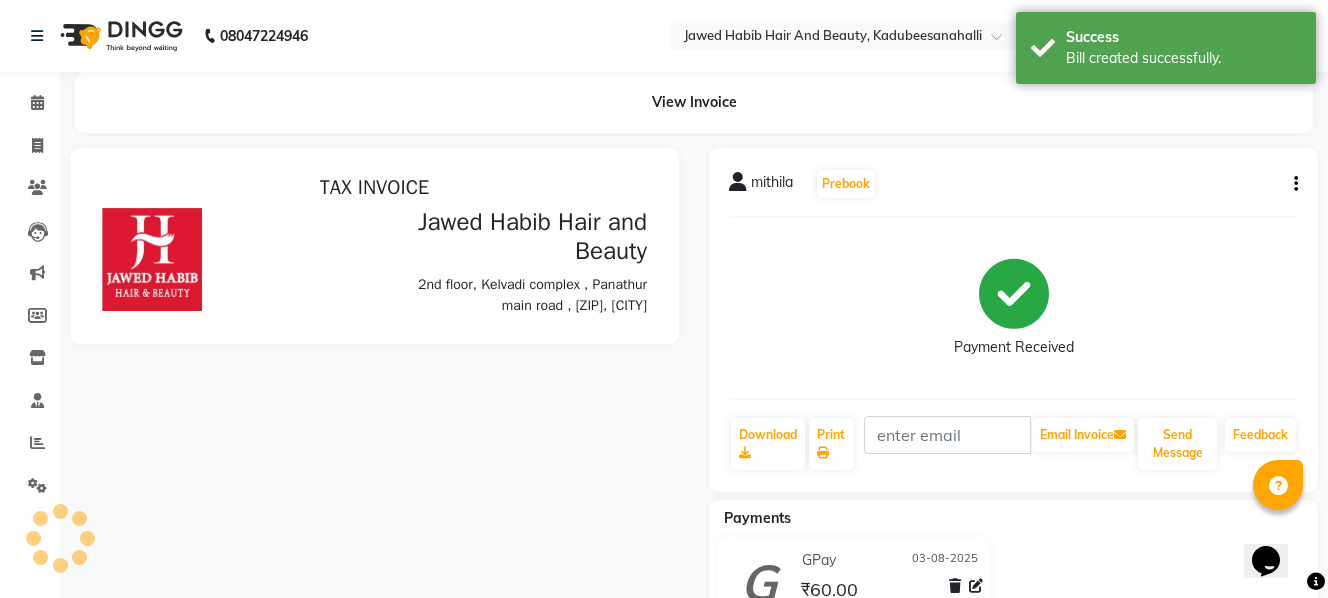 scroll, scrollTop: 0, scrollLeft: 0, axis: both 